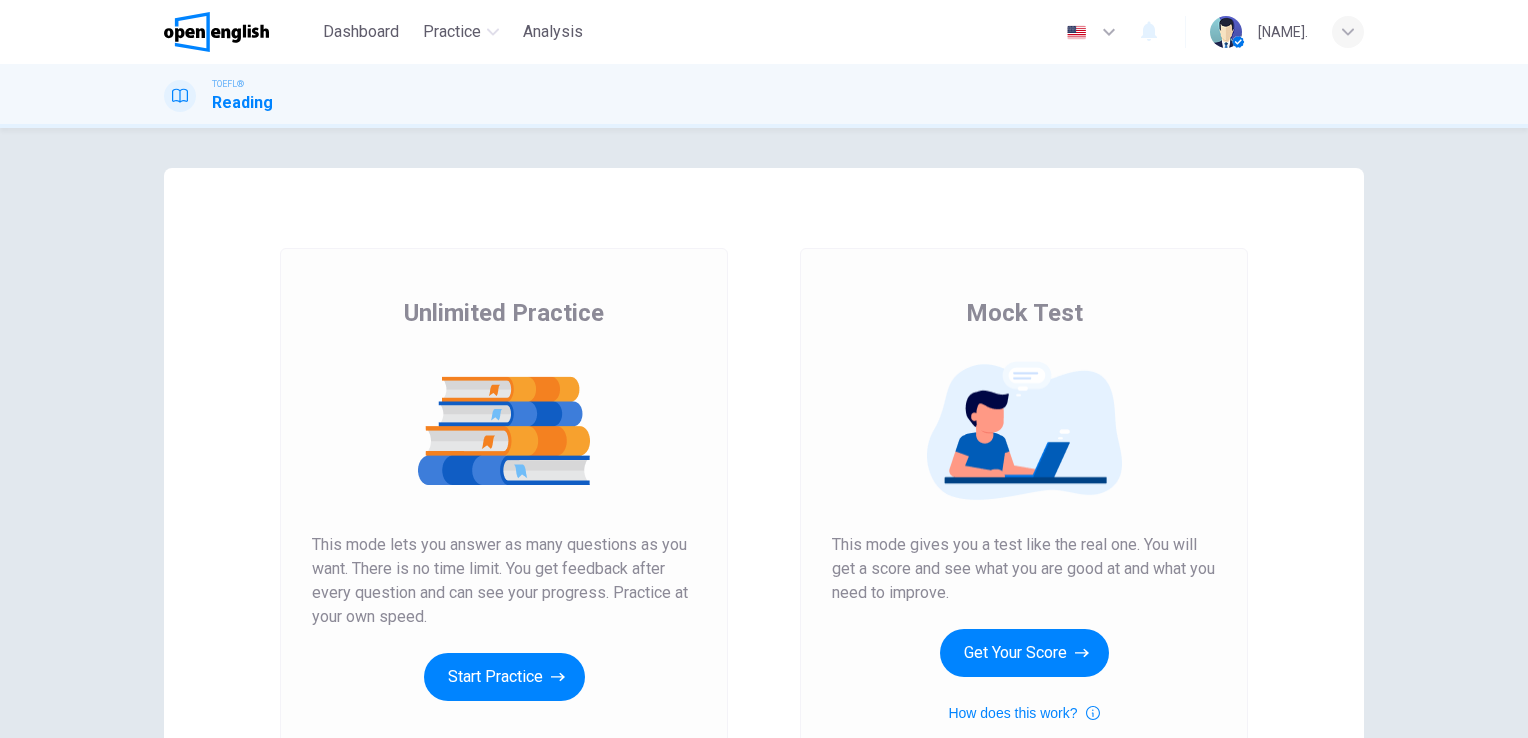 scroll, scrollTop: 0, scrollLeft: 0, axis: both 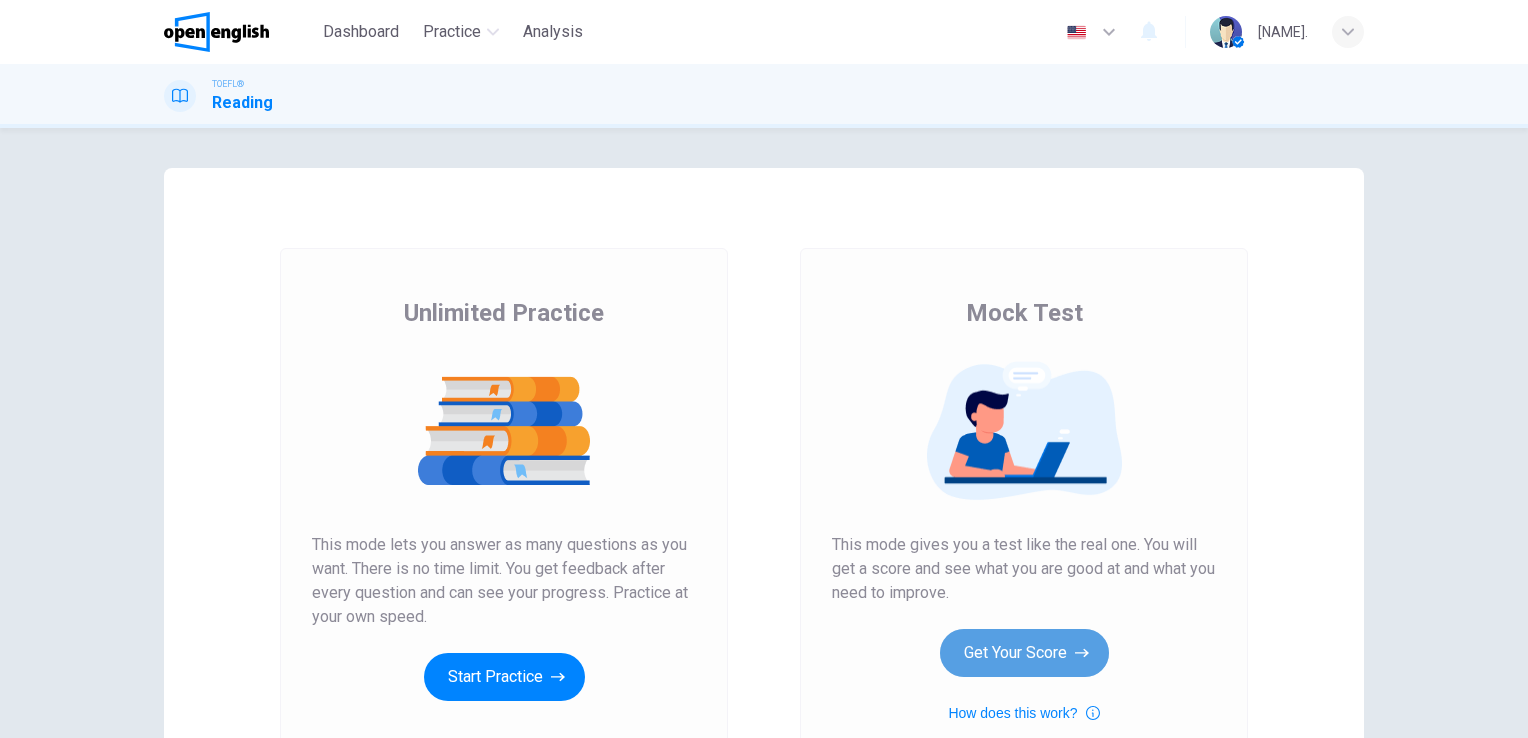 click on "Get Your Score" at bounding box center [1024, 653] 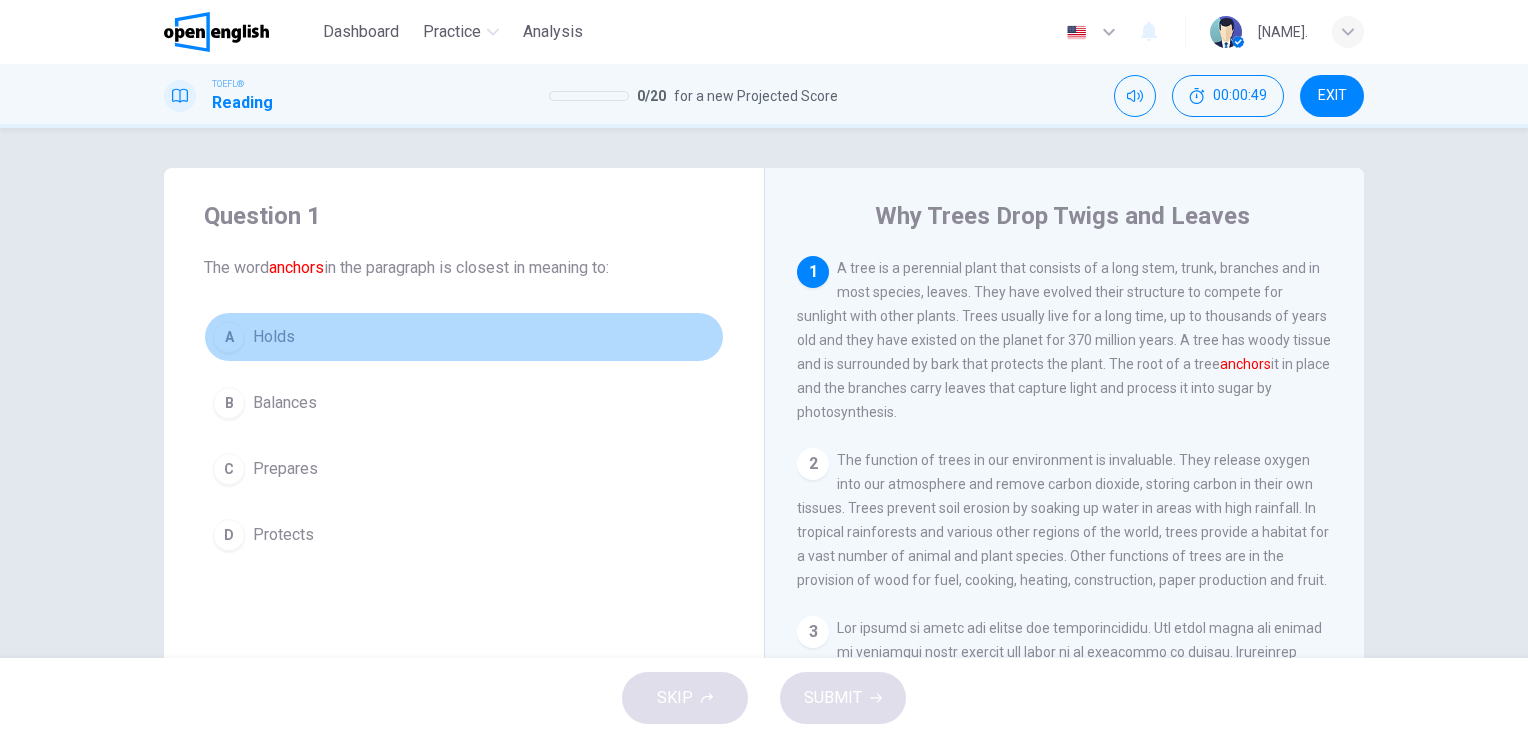 click on "A Holds" at bounding box center (464, 337) 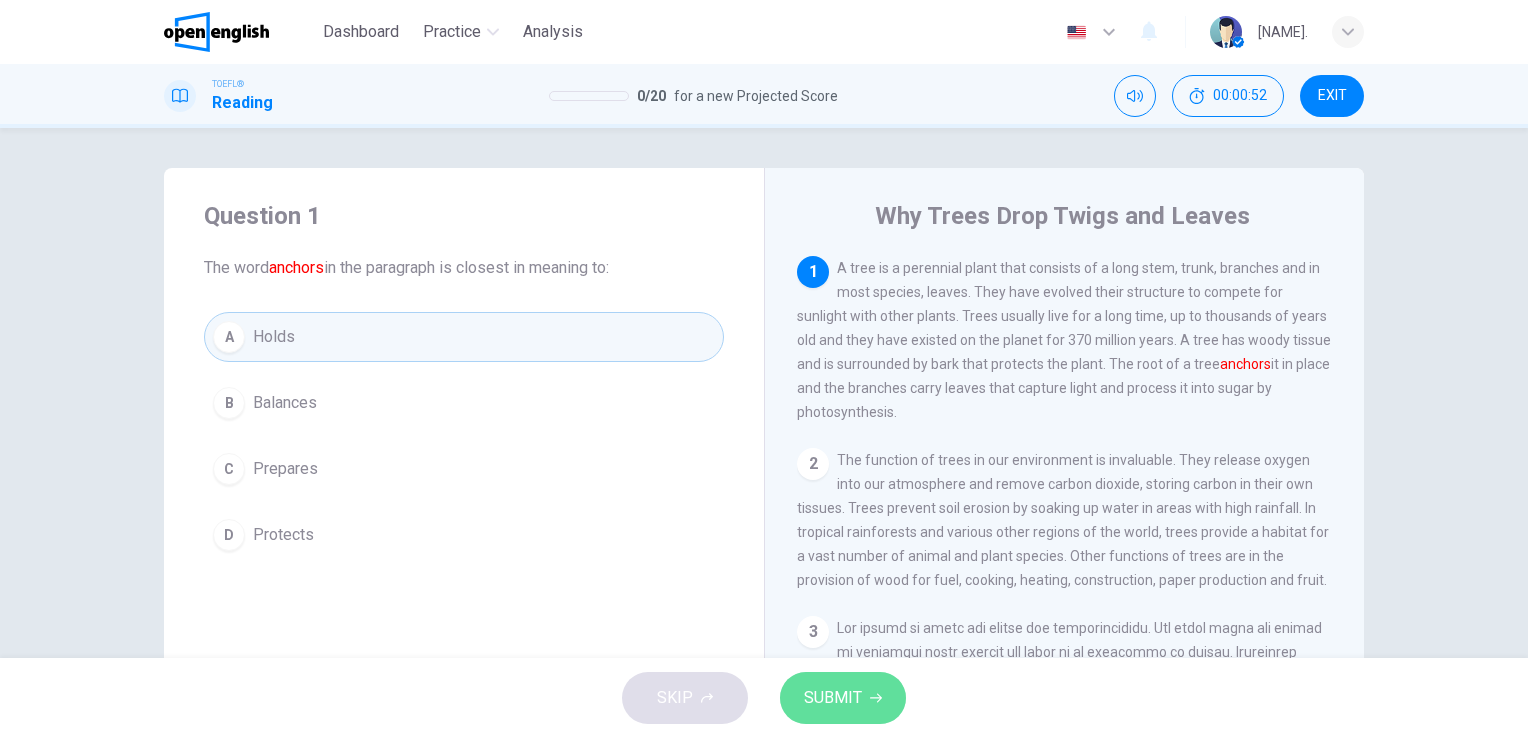 click on "SUBMIT" at bounding box center (833, 698) 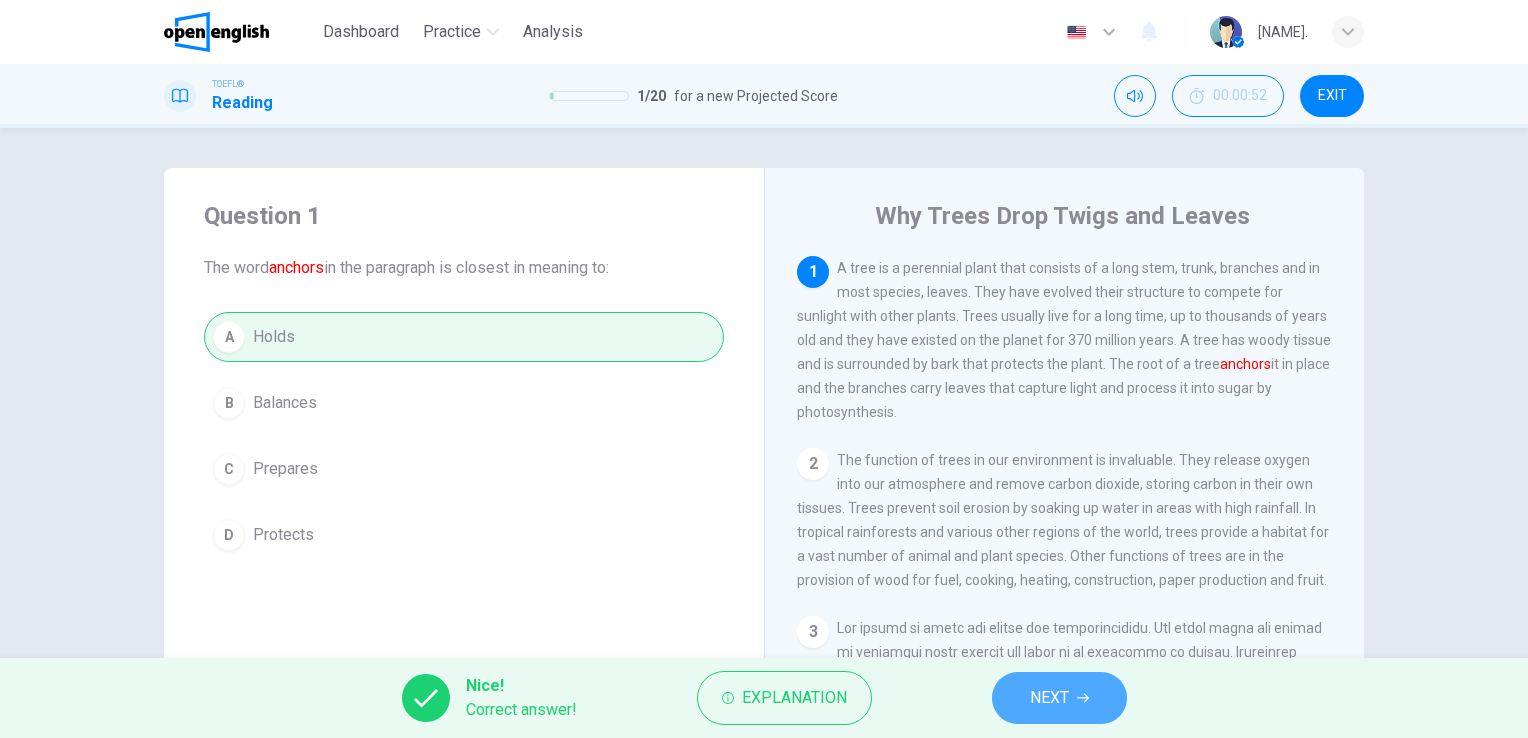 click on "NEXT" at bounding box center (1059, 698) 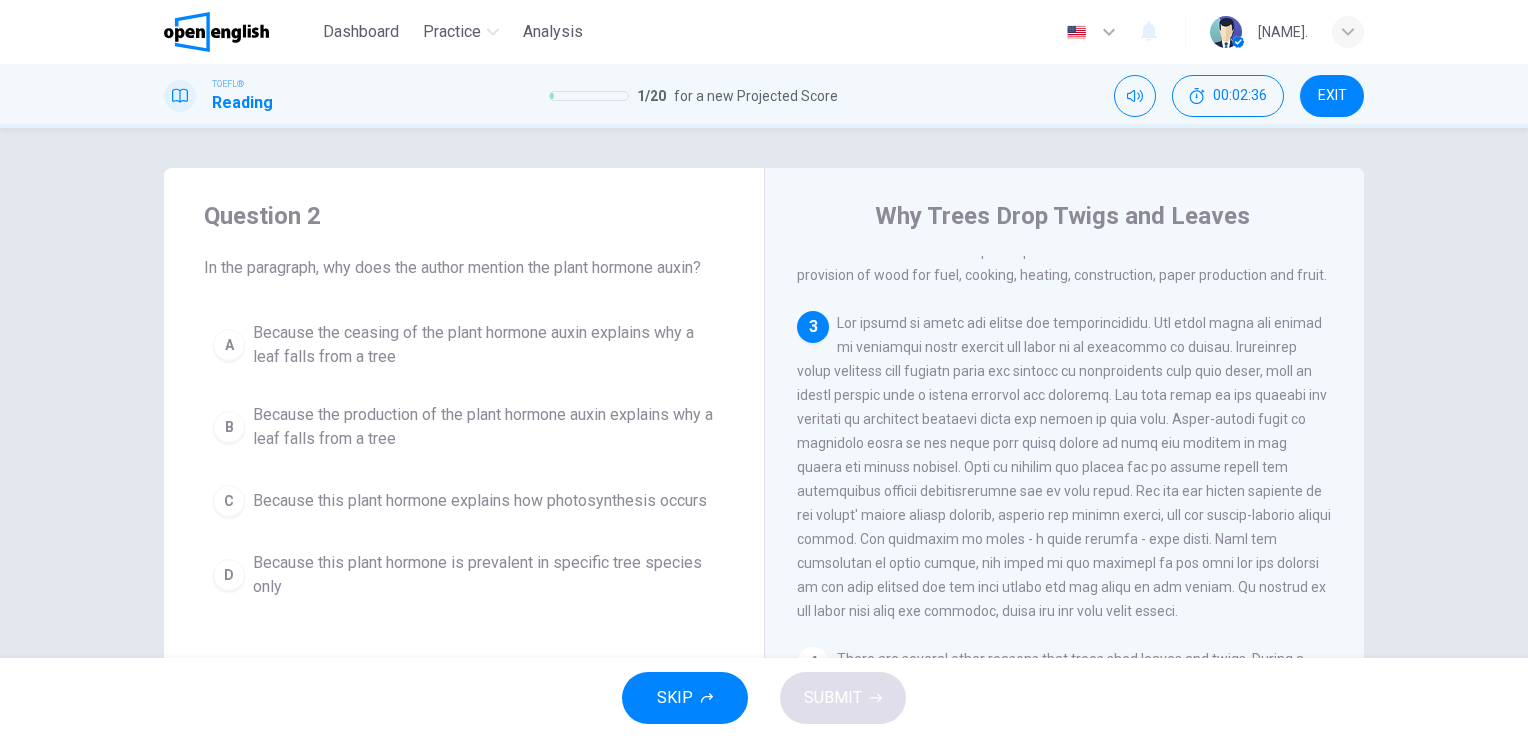 scroll, scrollTop: 304, scrollLeft: 0, axis: vertical 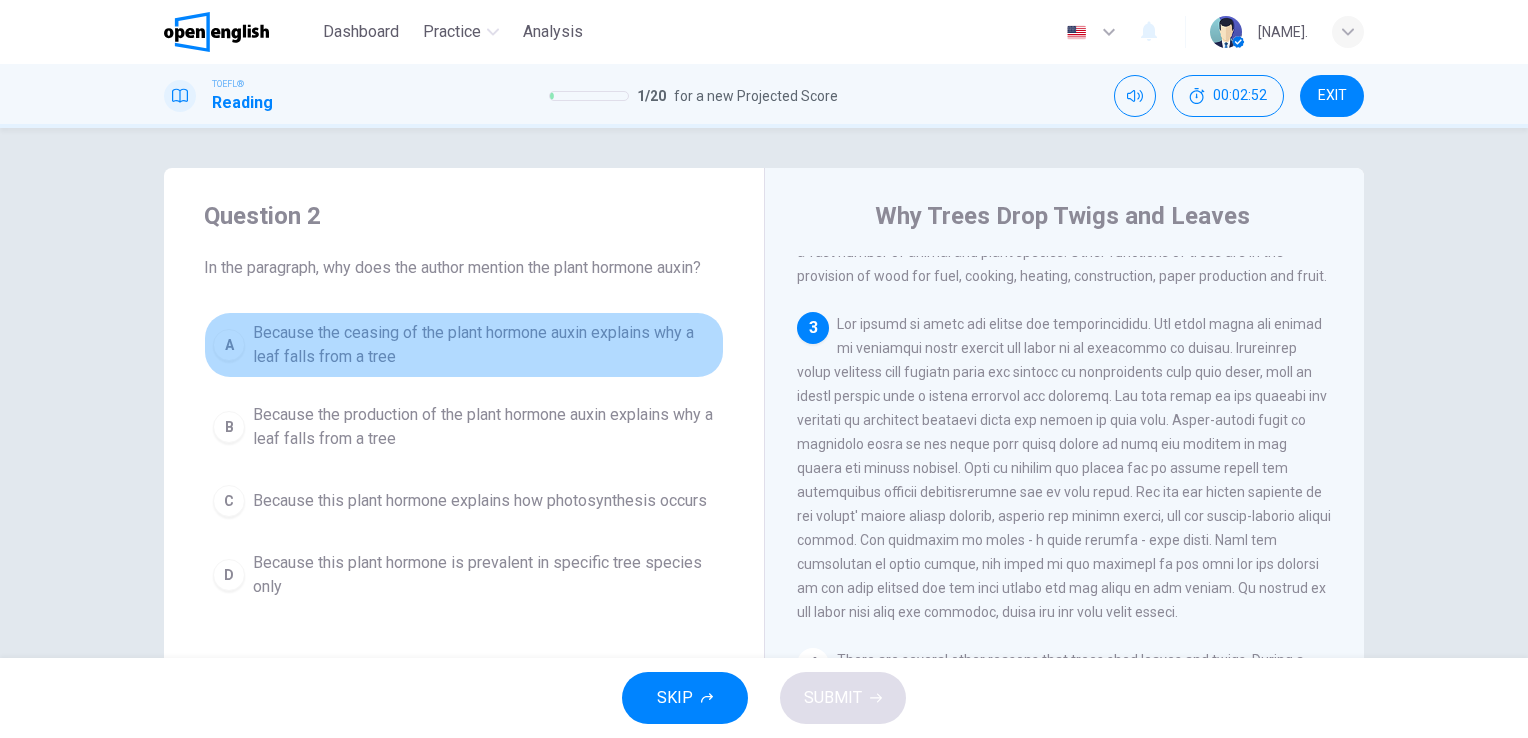click on "A" at bounding box center [229, 345] 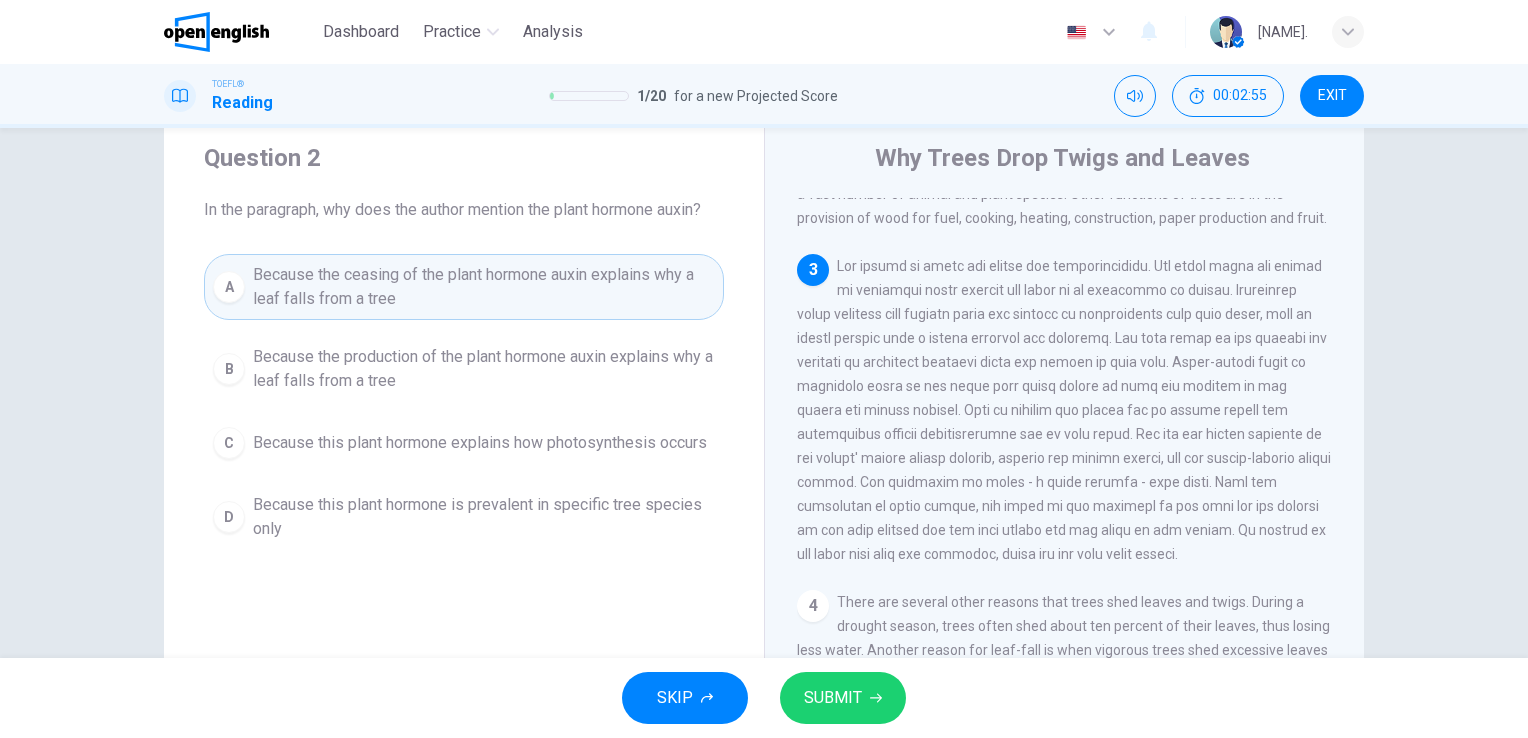 scroll, scrollTop: 60, scrollLeft: 0, axis: vertical 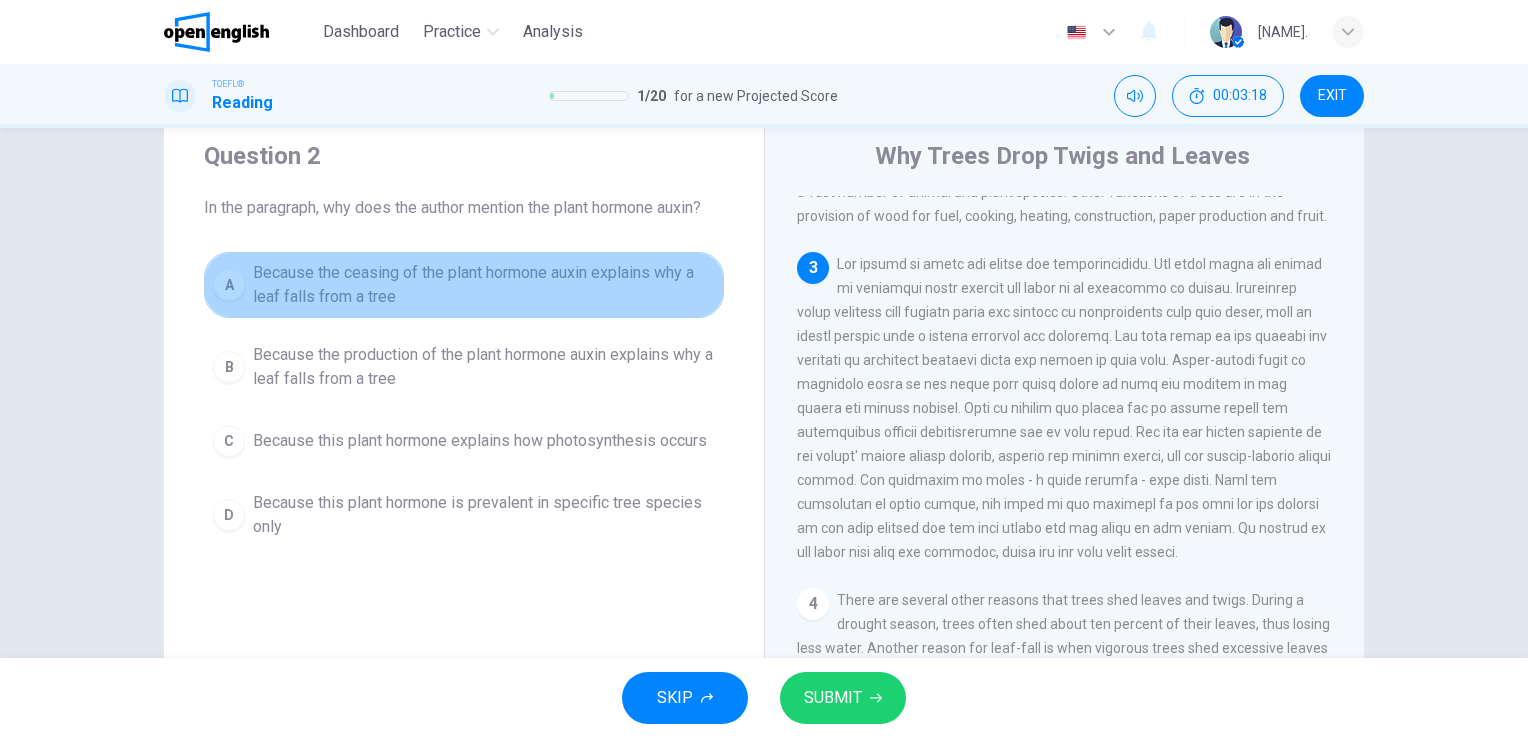 click on "A" at bounding box center [229, 285] 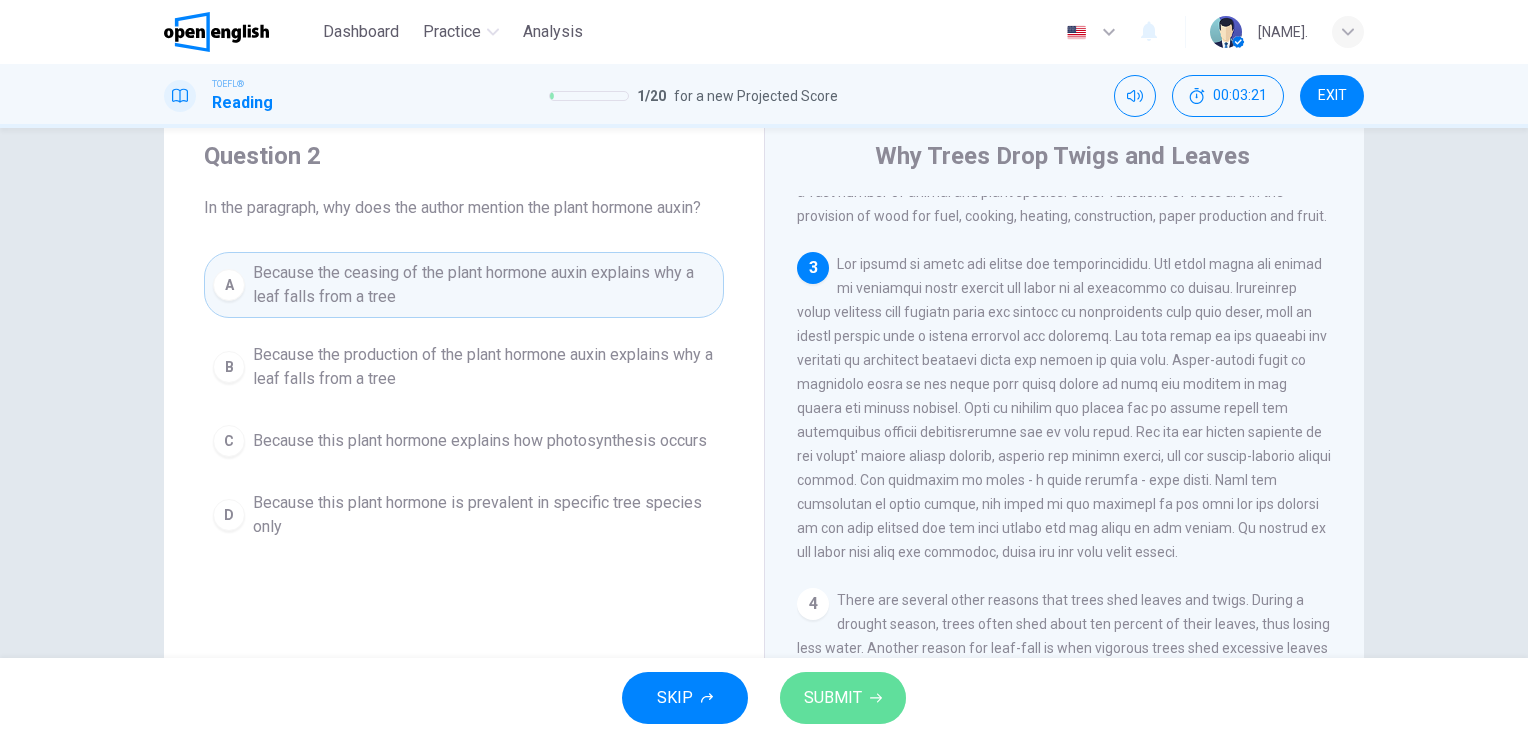 click on "SUBMIT" at bounding box center [833, 698] 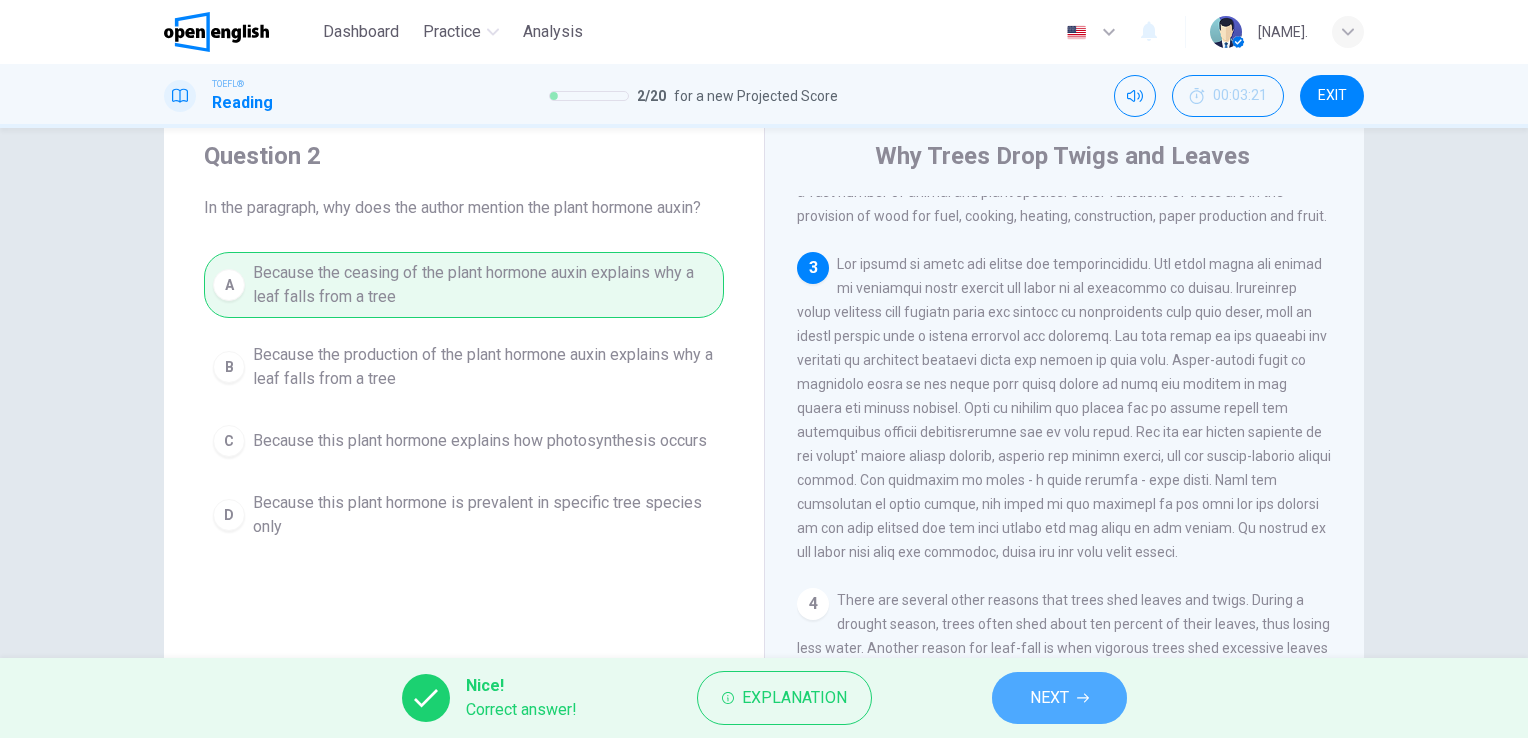 click on "NEXT" at bounding box center [1059, 698] 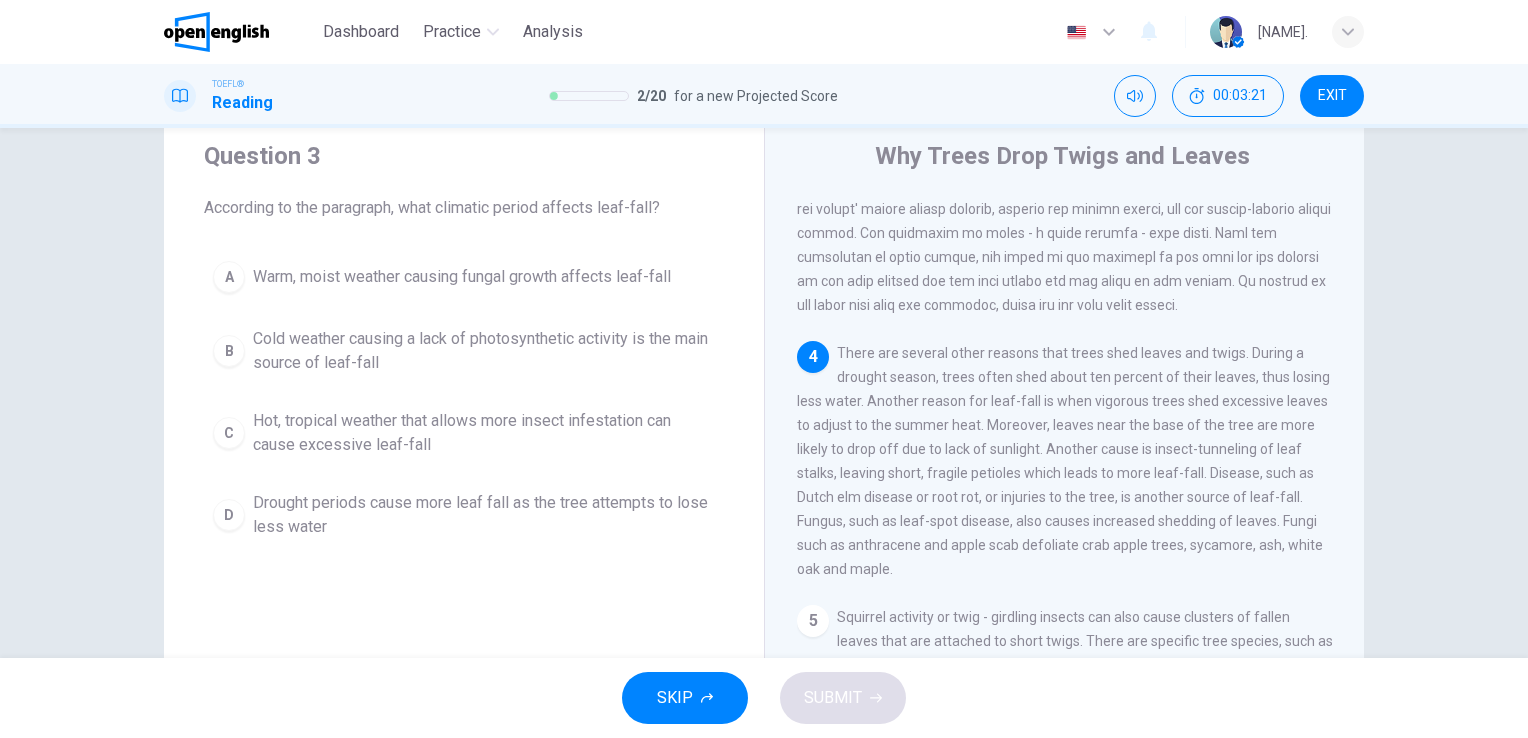 scroll, scrollTop: 589, scrollLeft: 0, axis: vertical 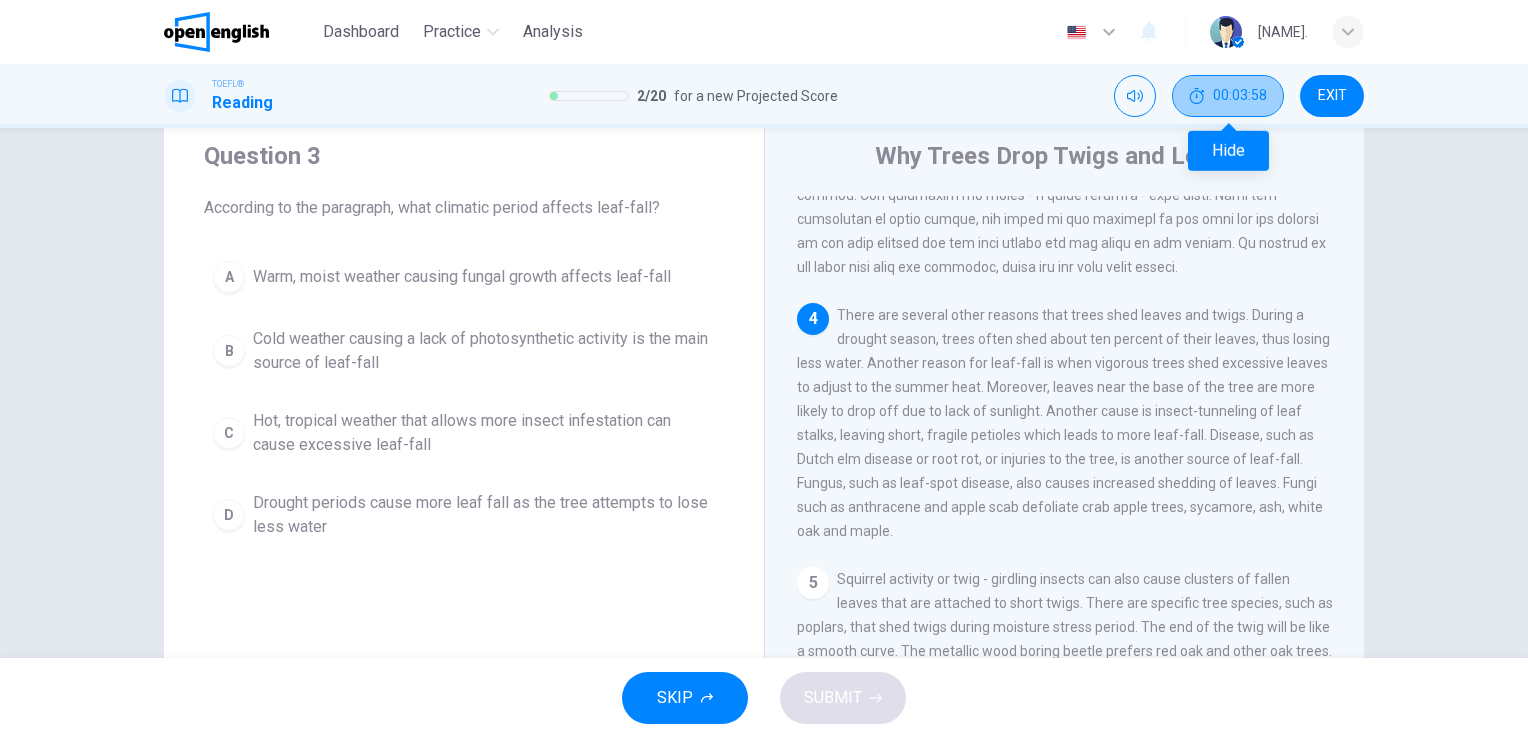 click on "00:03:58" at bounding box center [1240, 96] 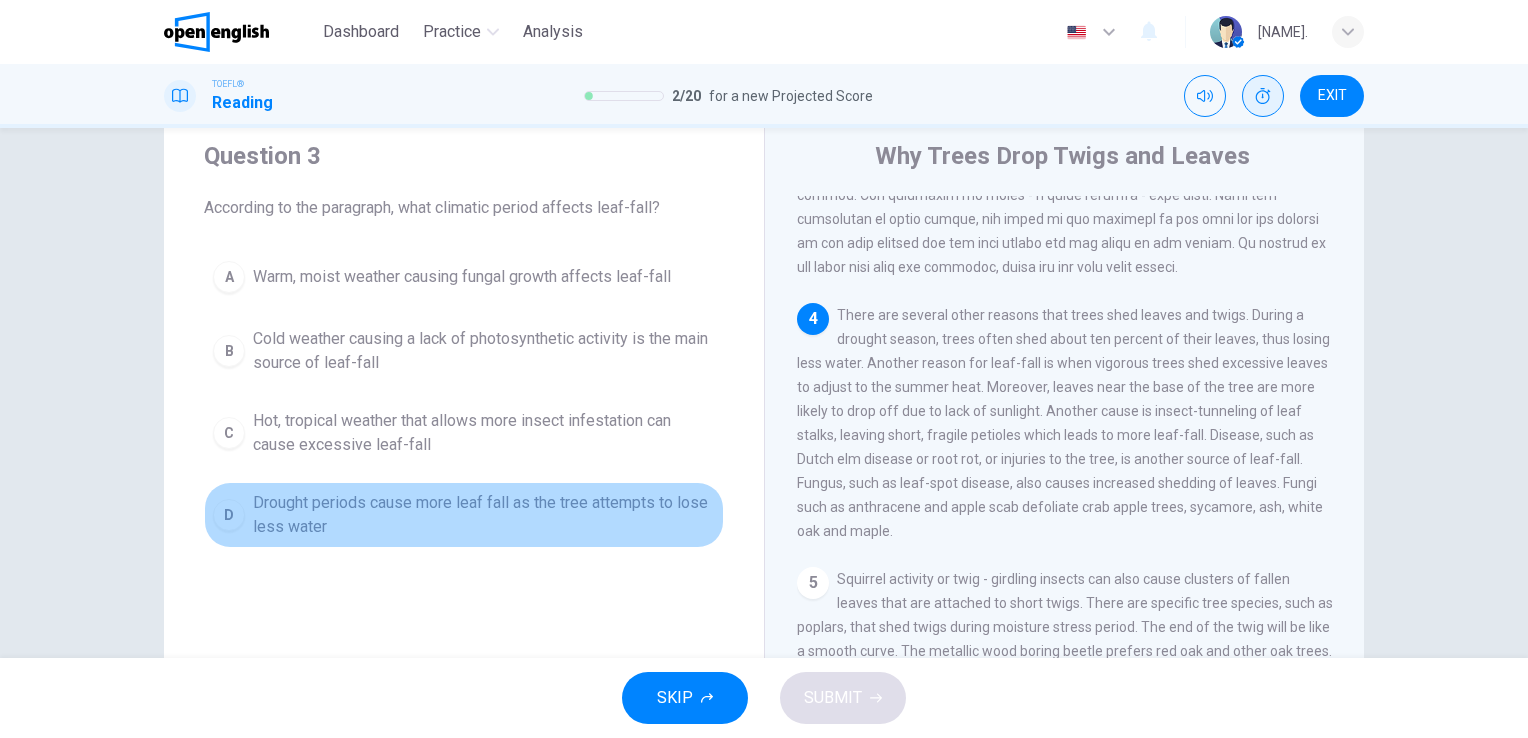 click on "Drought periods cause more leaf fall as the tree attempts to lose less water" at bounding box center (484, 515) 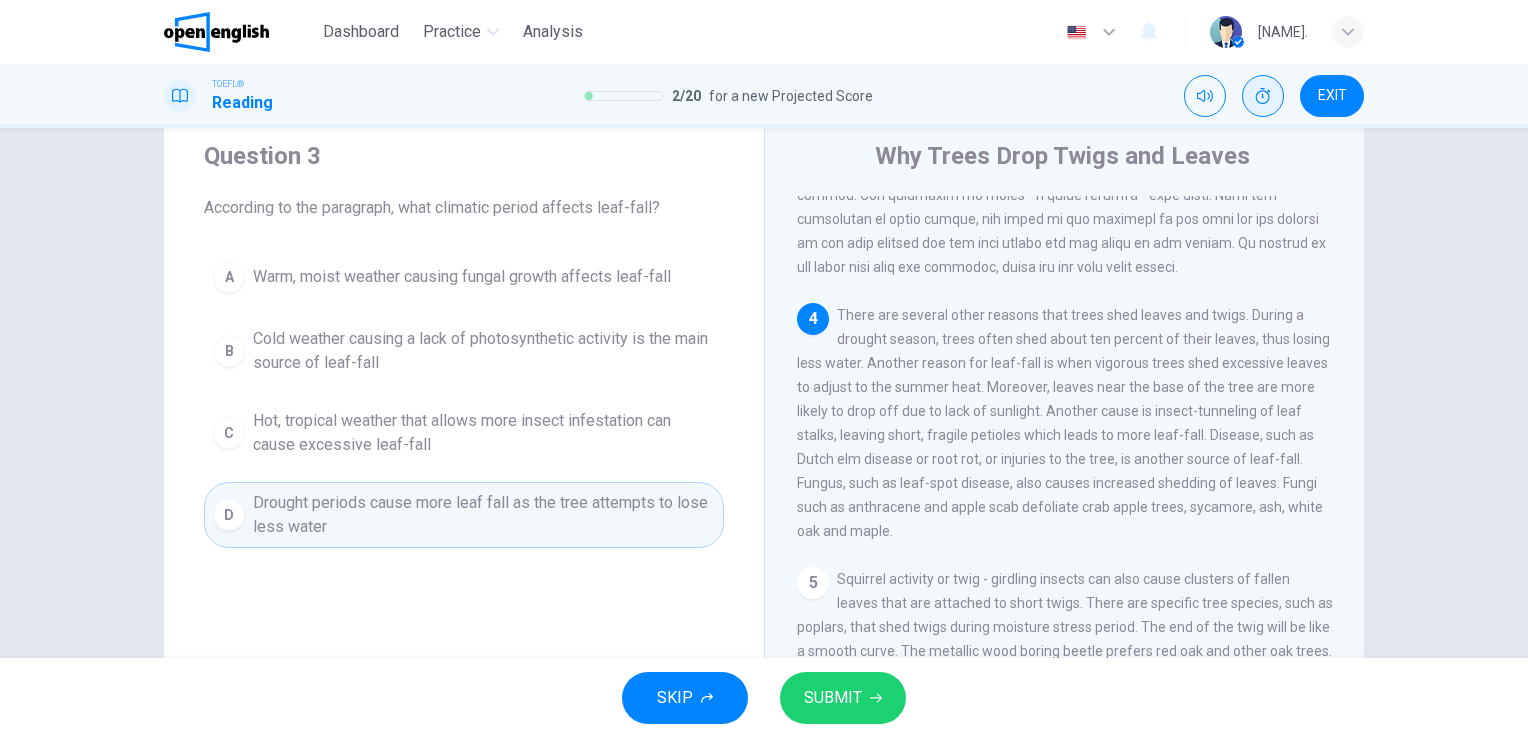 click on "SKIP SUBMIT" at bounding box center [764, 698] 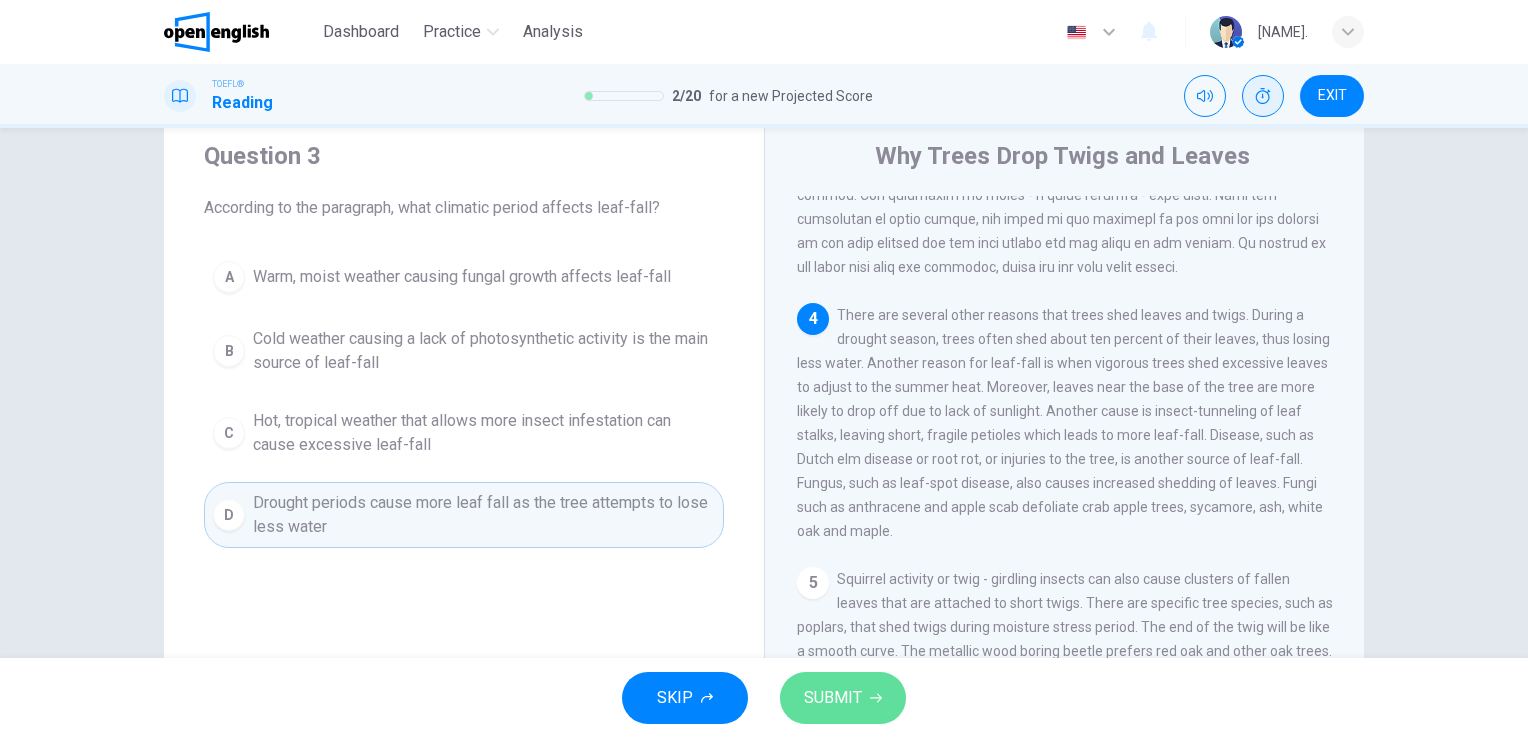 click on "SUBMIT" at bounding box center (843, 698) 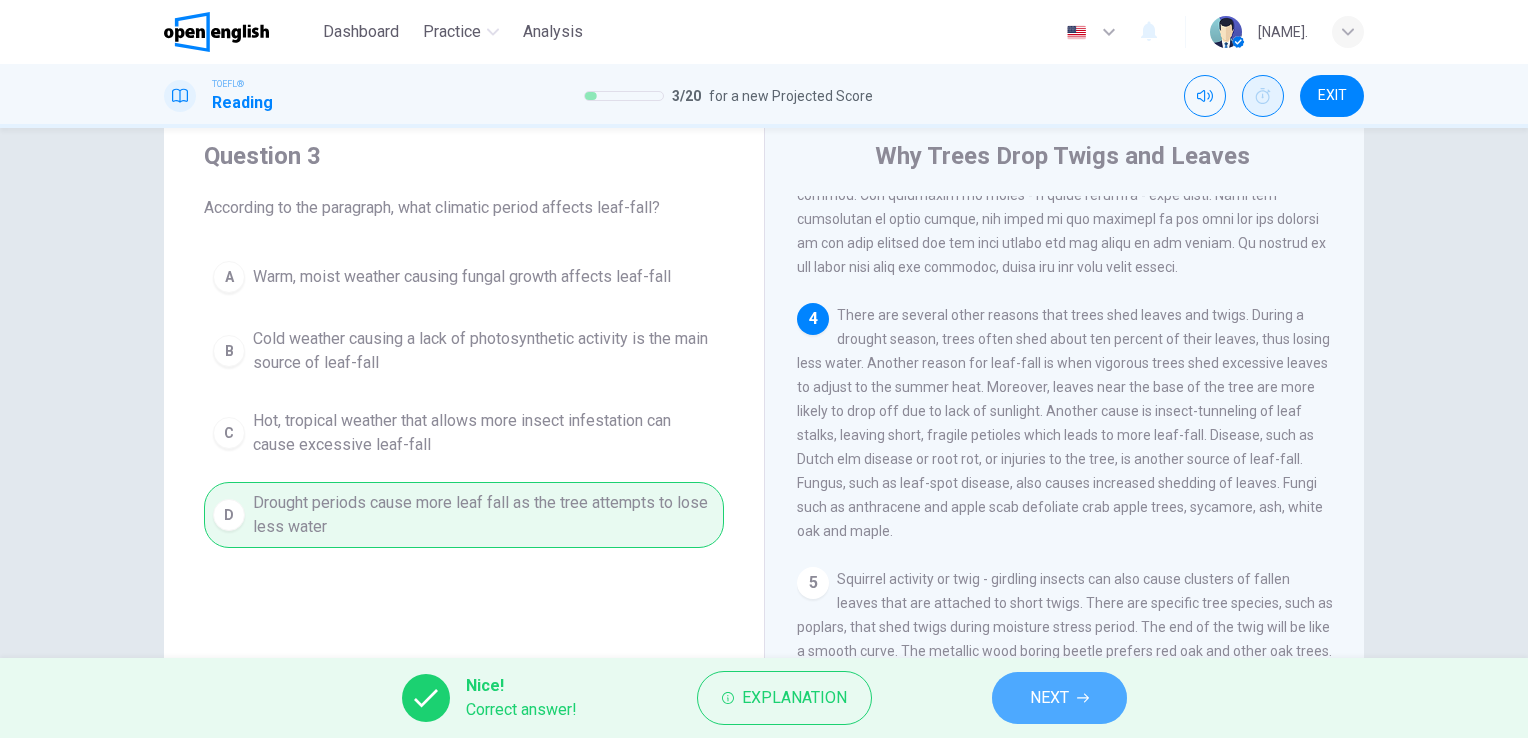 click on "NEXT" at bounding box center (1049, 698) 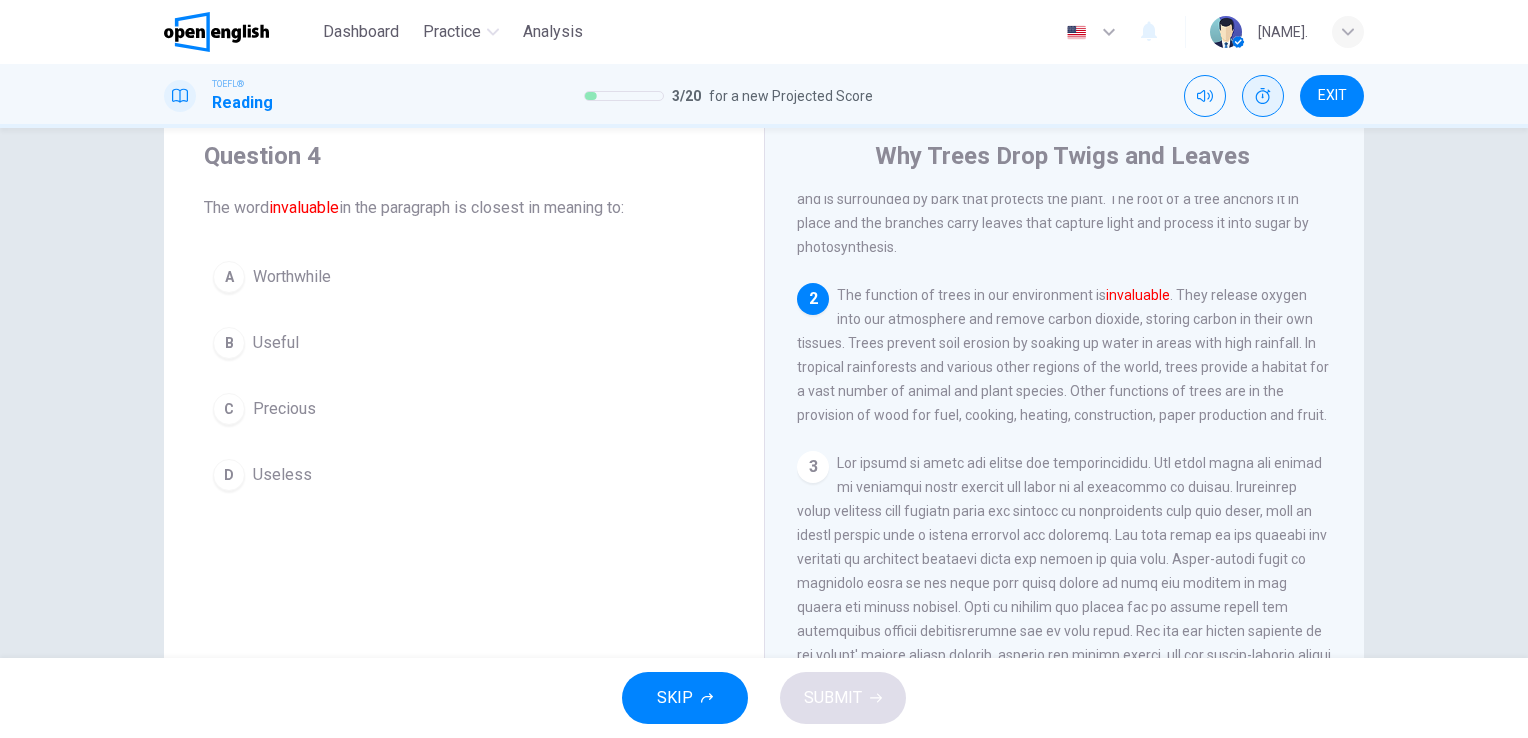 scroll, scrollTop: 0, scrollLeft: 0, axis: both 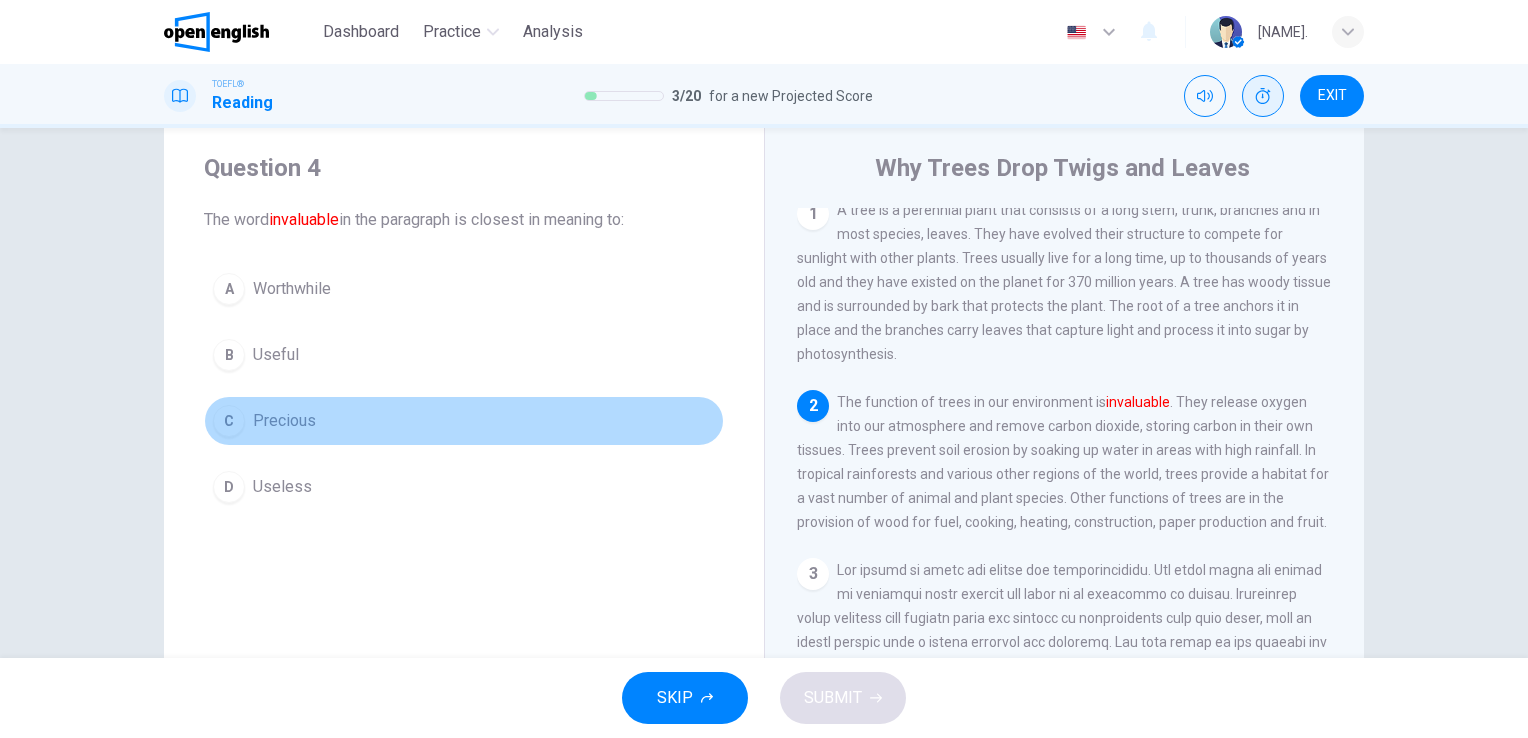 click on "C" at bounding box center (229, 421) 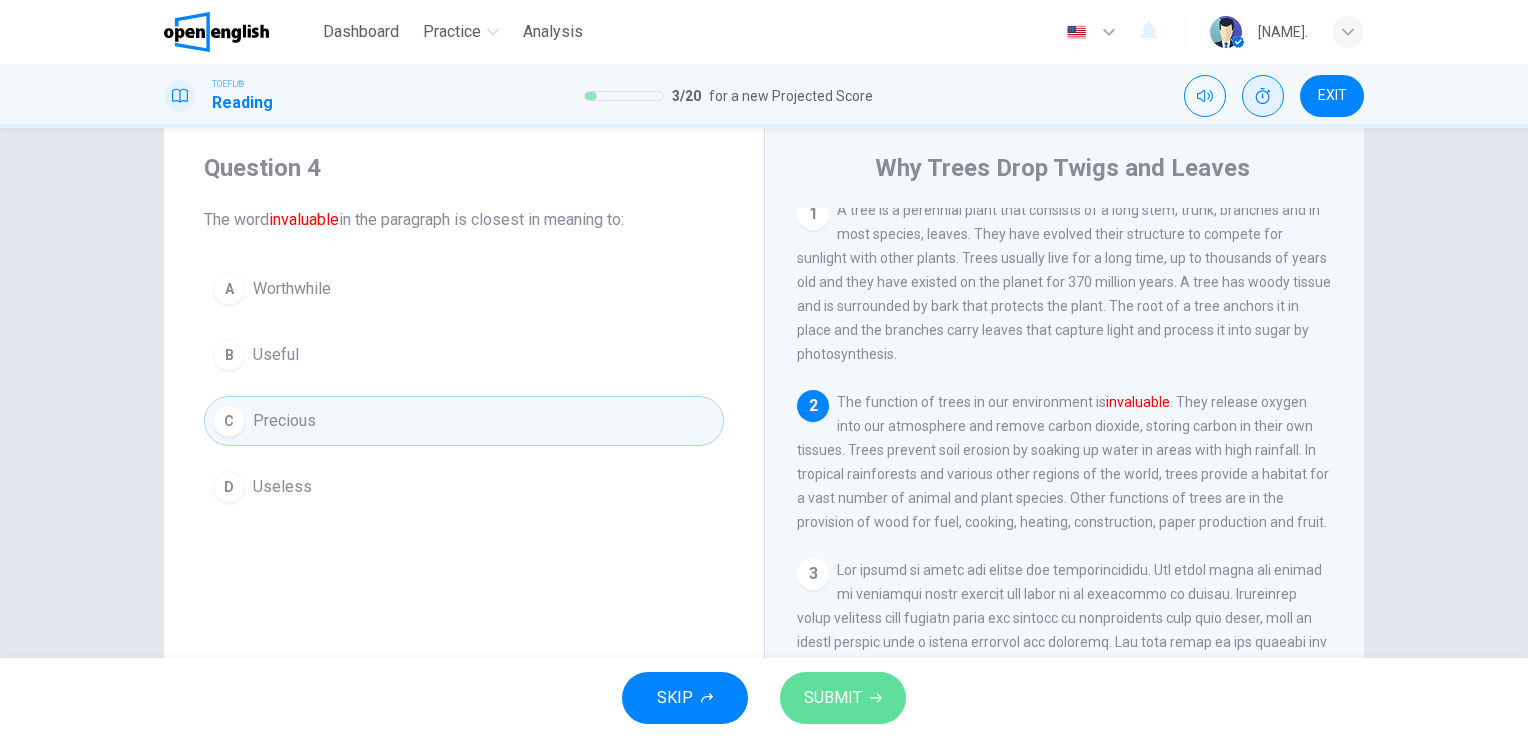 click on "SUBMIT" at bounding box center [833, 698] 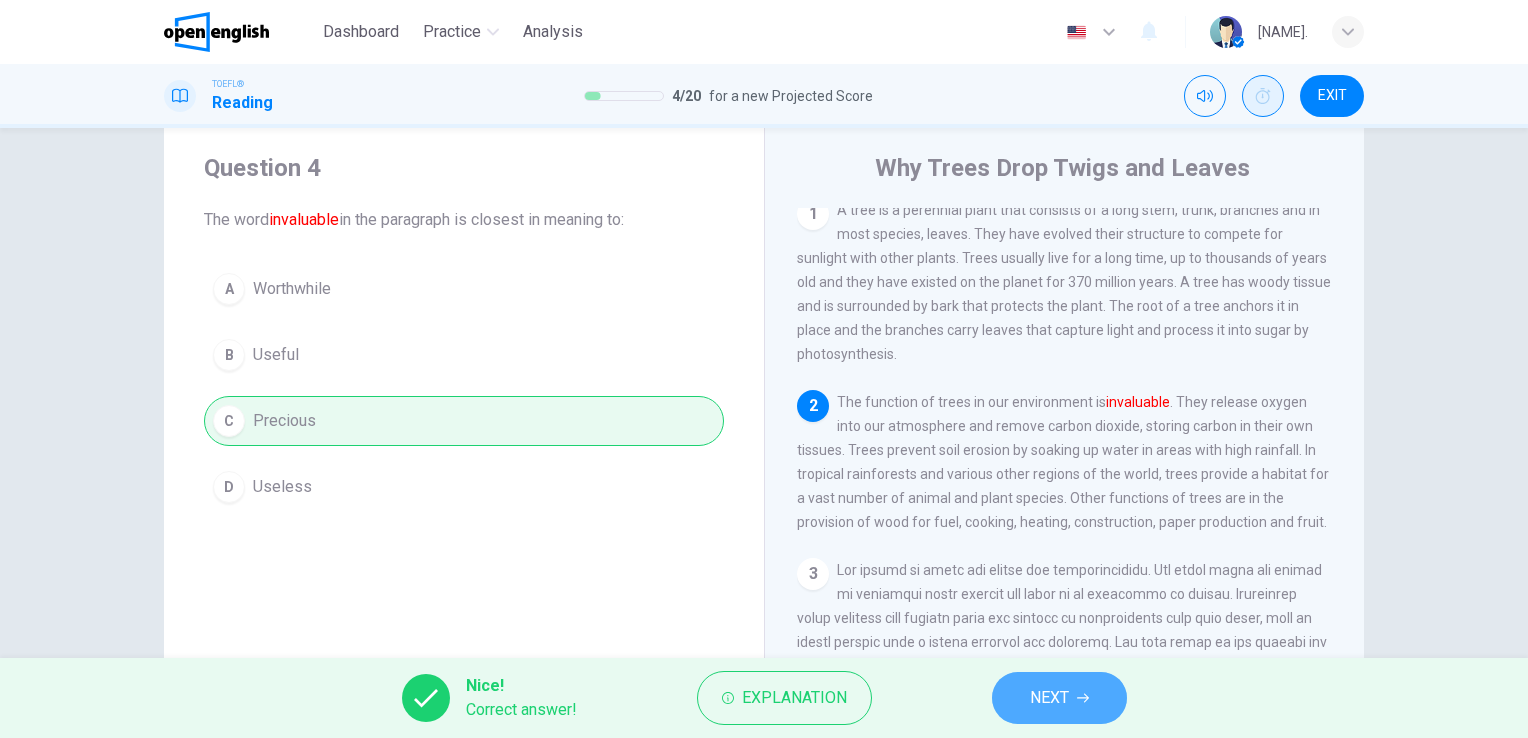click on "NEXT" at bounding box center (1059, 698) 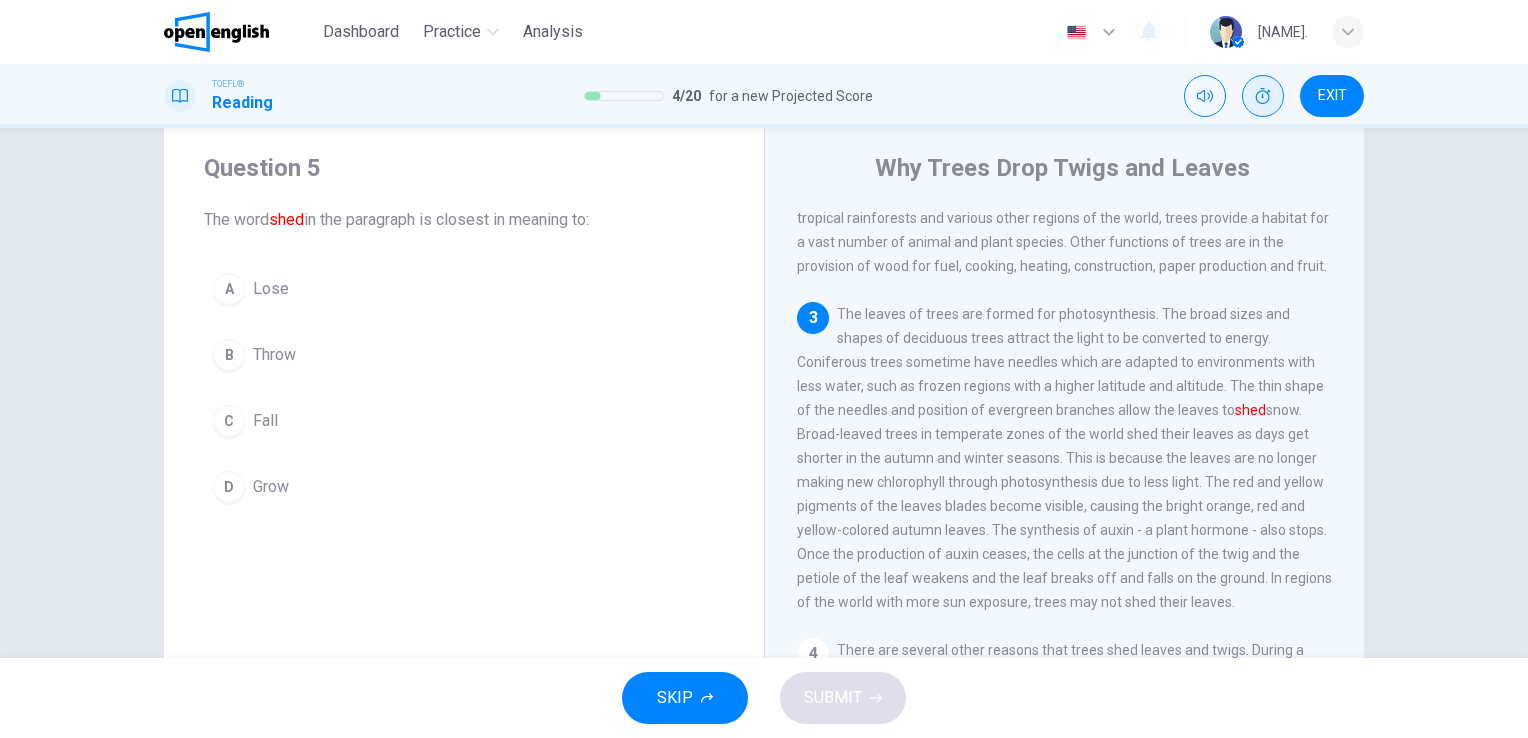 scroll, scrollTop: 317, scrollLeft: 0, axis: vertical 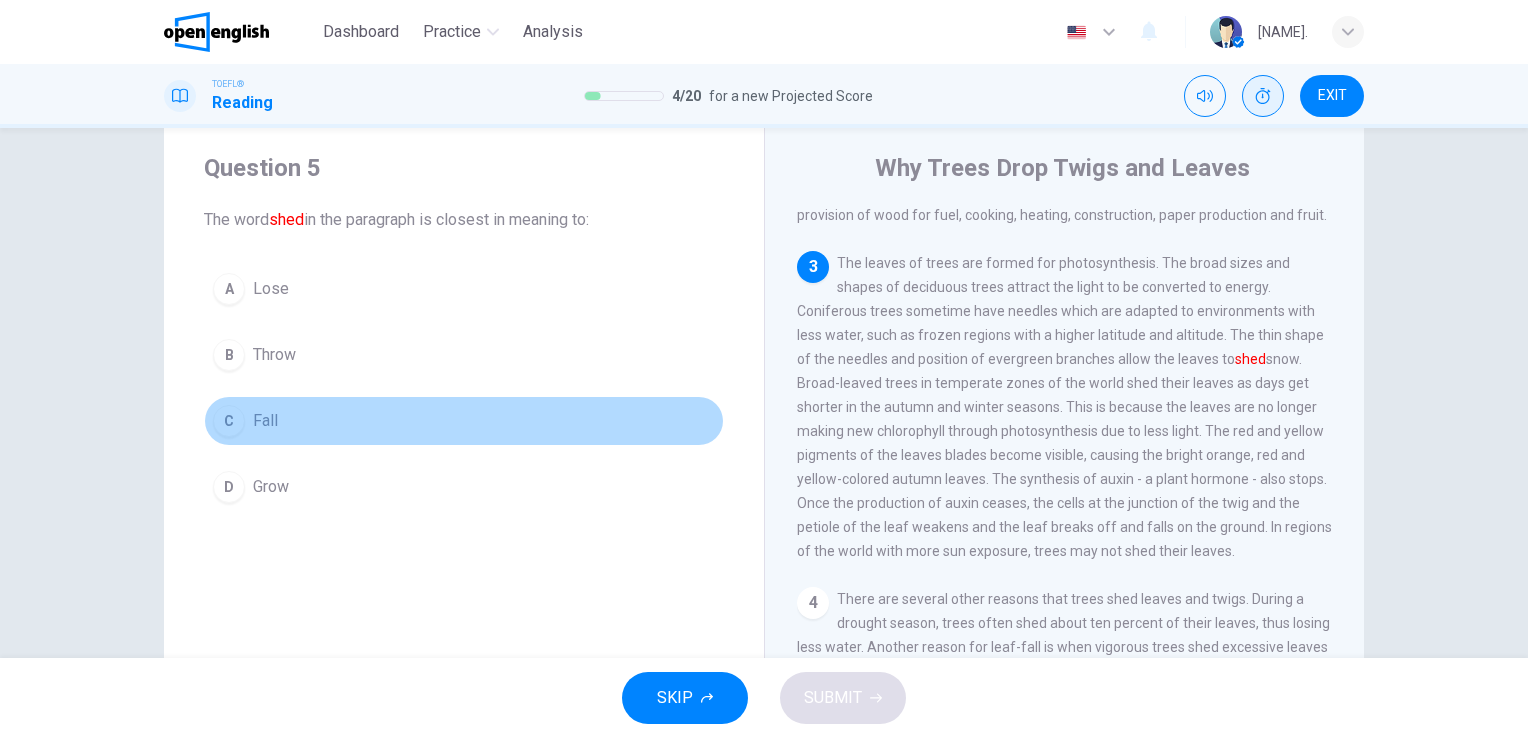click on "C" at bounding box center [229, 421] 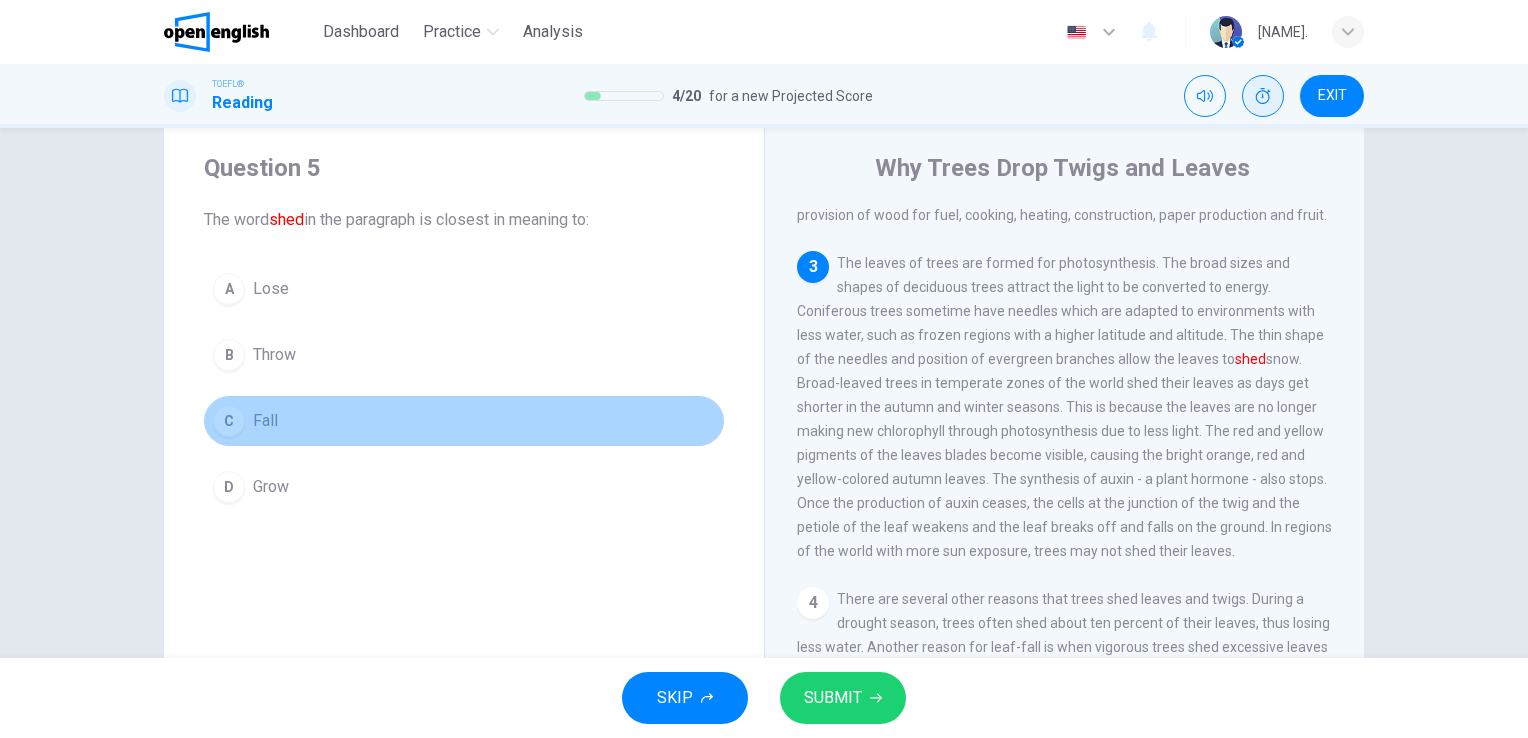 click on "C Fall" at bounding box center [464, 421] 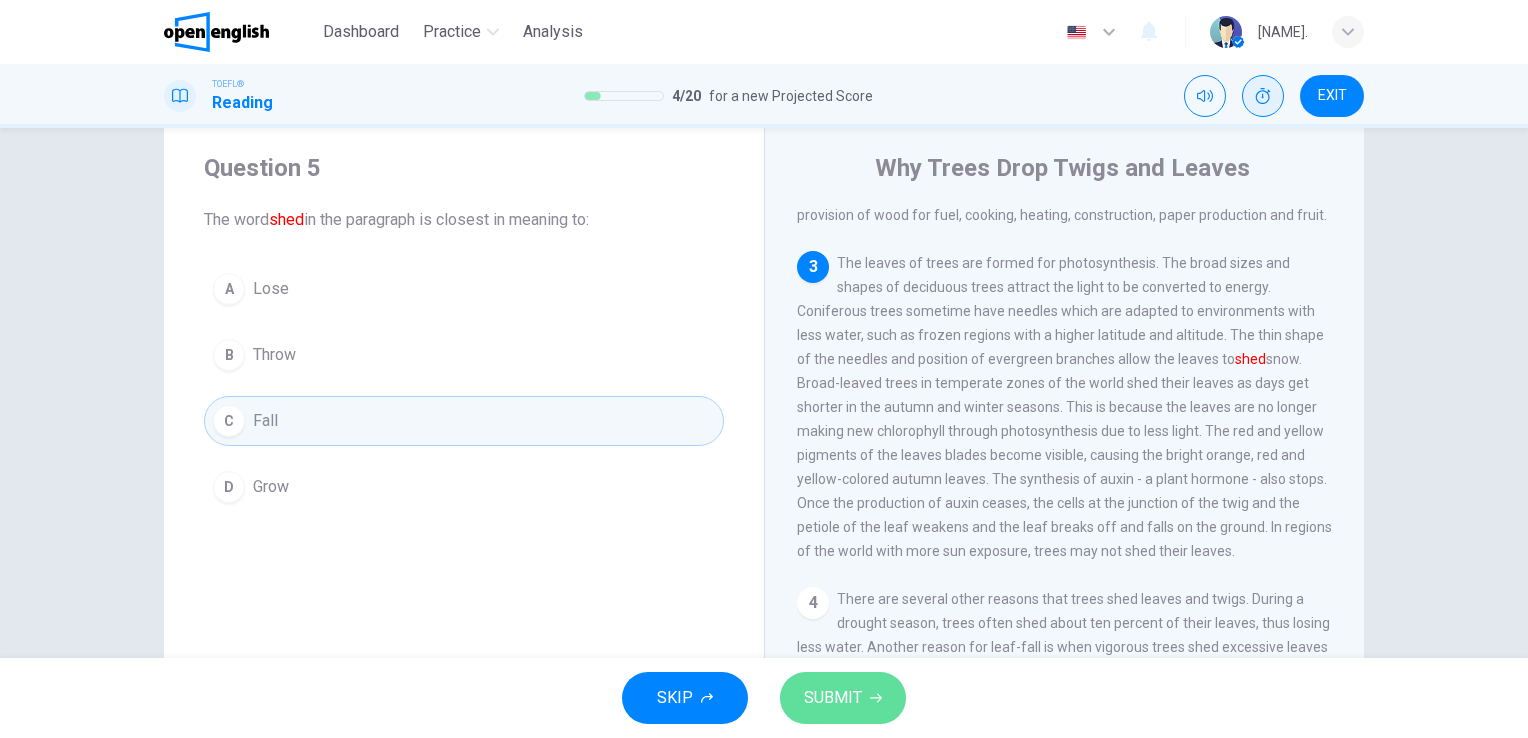 click on "SUBMIT" at bounding box center [843, 698] 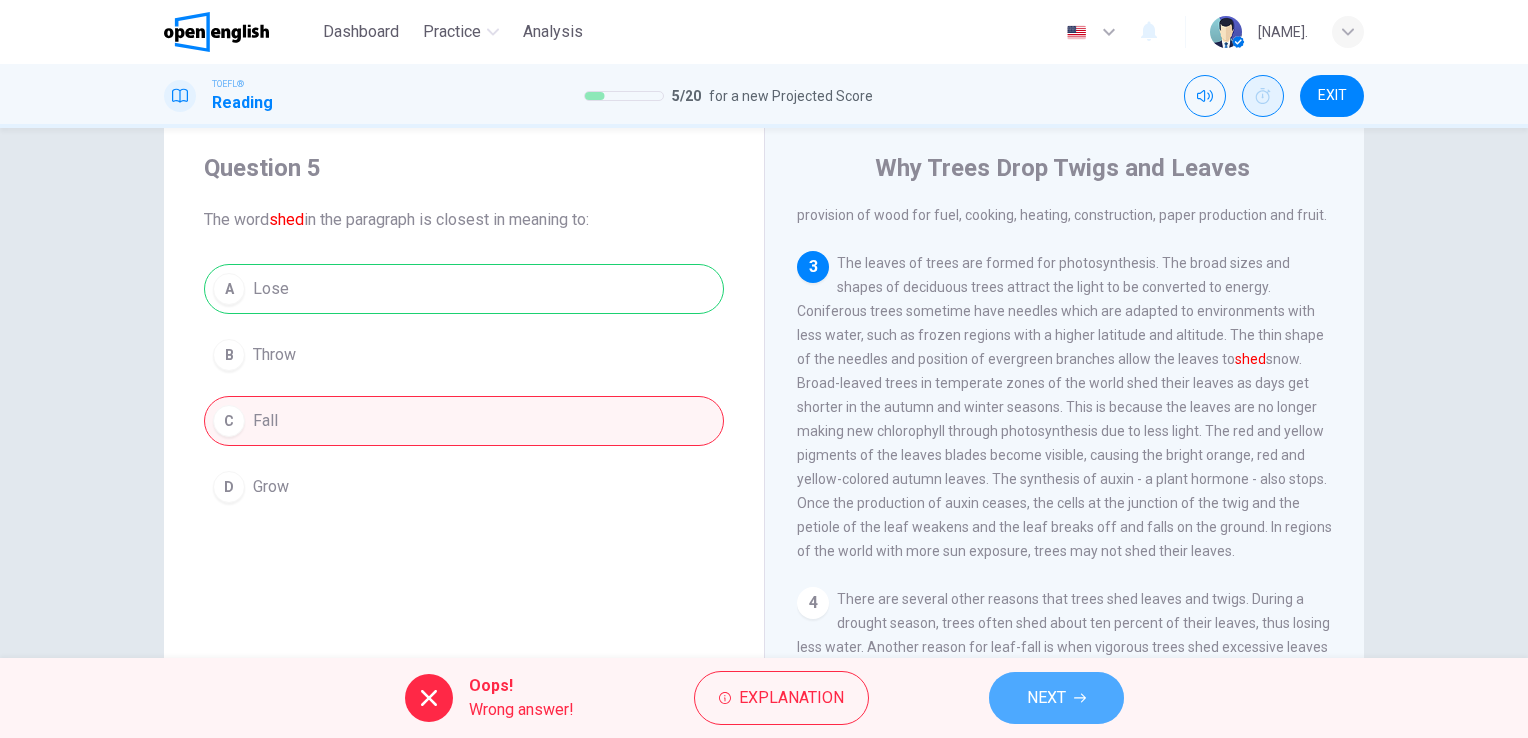 click on "NEXT" at bounding box center [1056, 698] 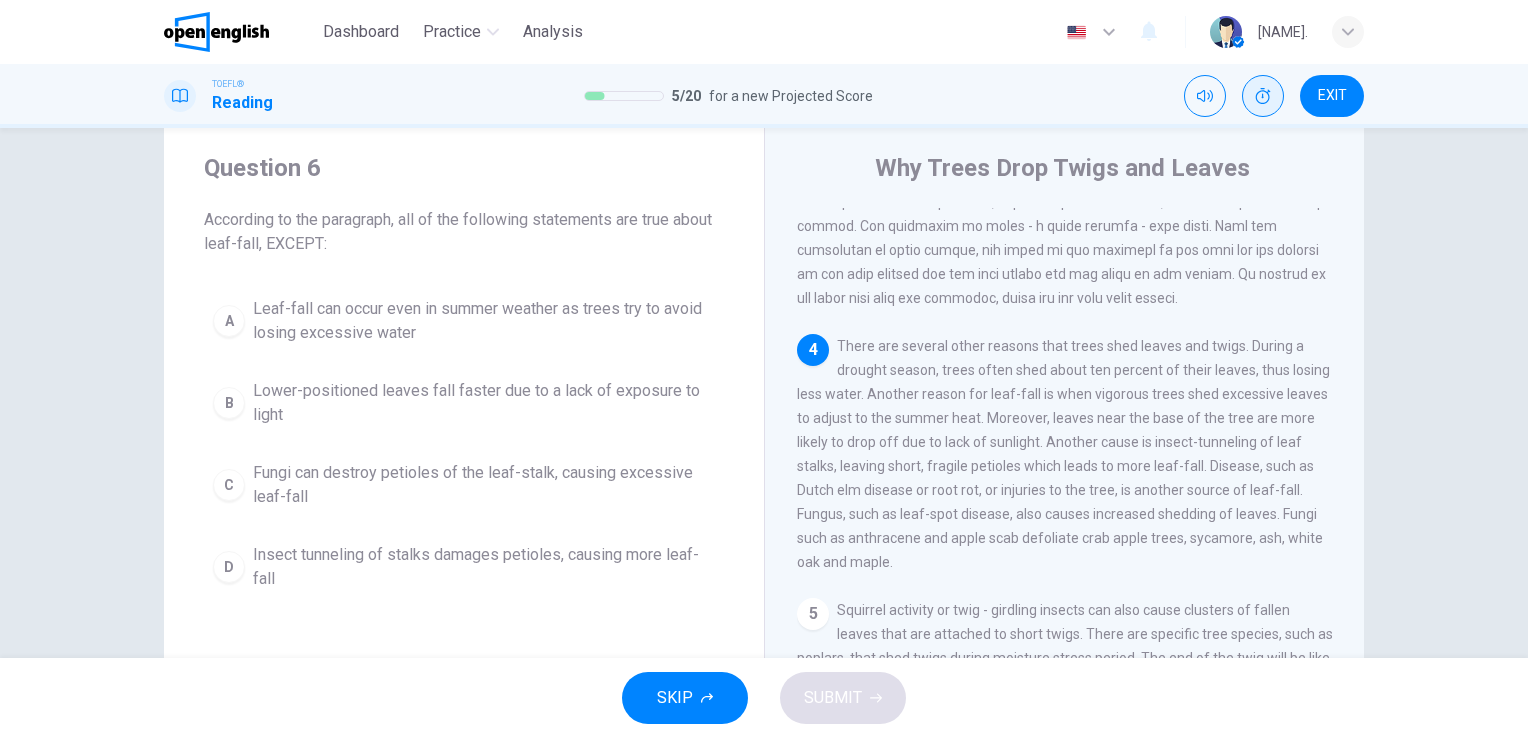 scroll, scrollTop: 589, scrollLeft: 0, axis: vertical 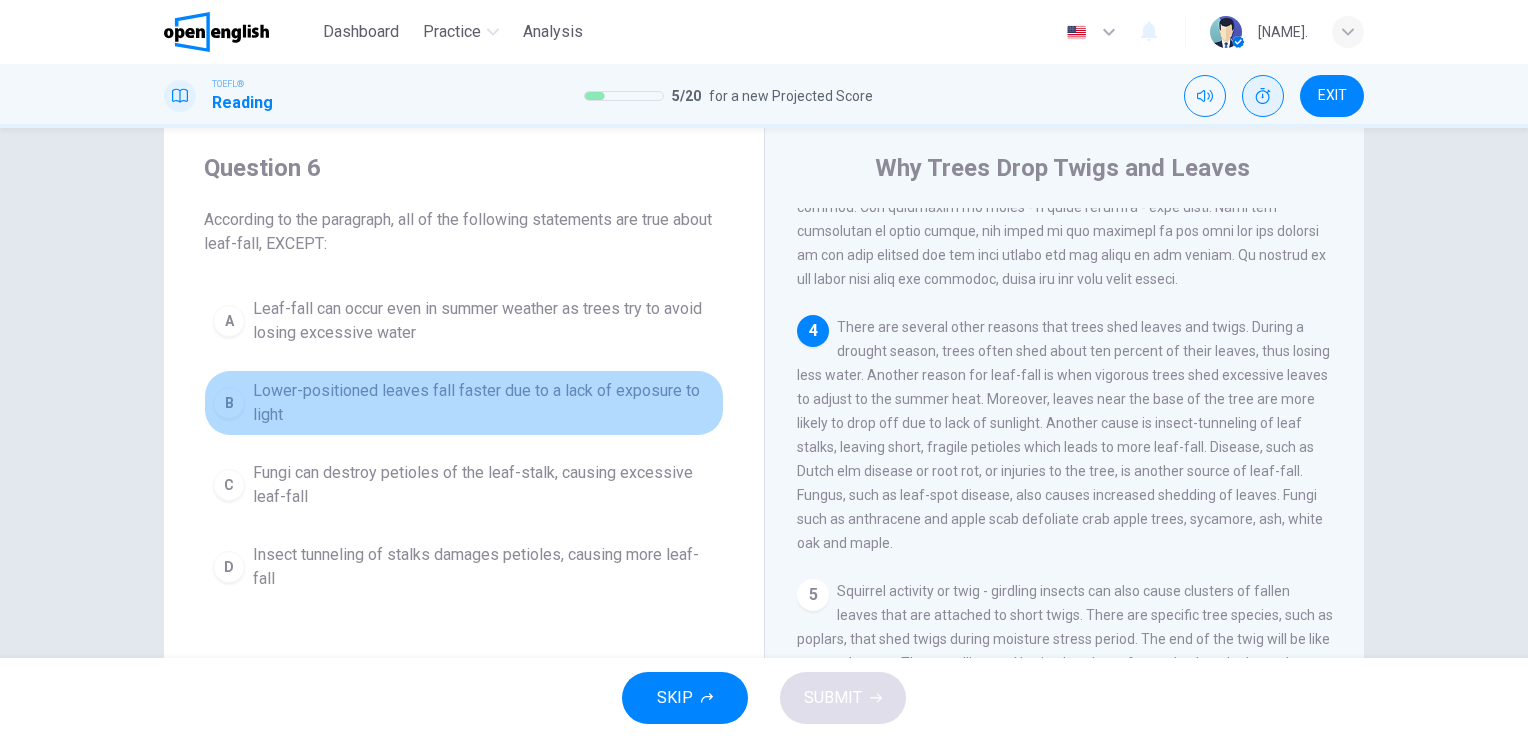 click on "B" at bounding box center (229, 403) 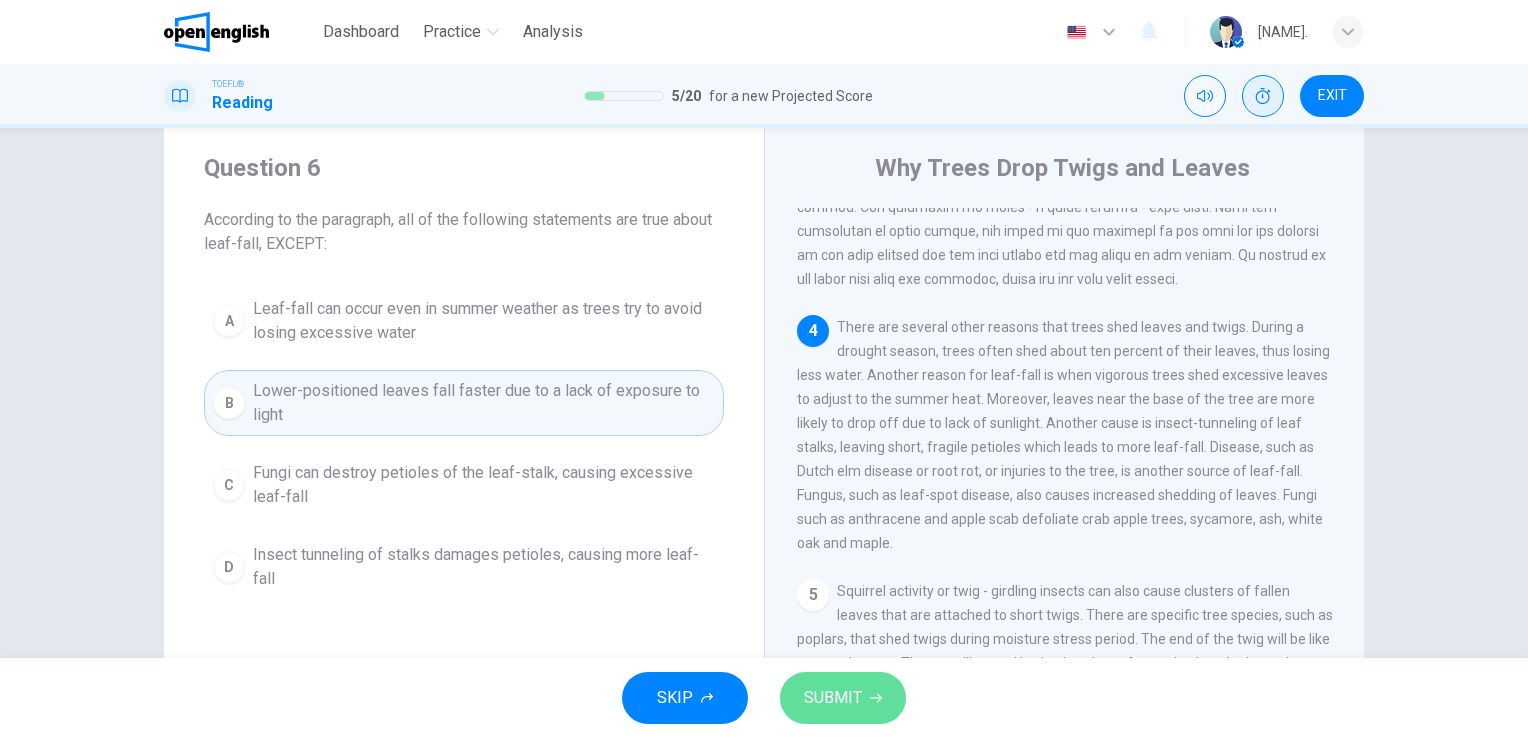 click on "SUBMIT" at bounding box center [833, 698] 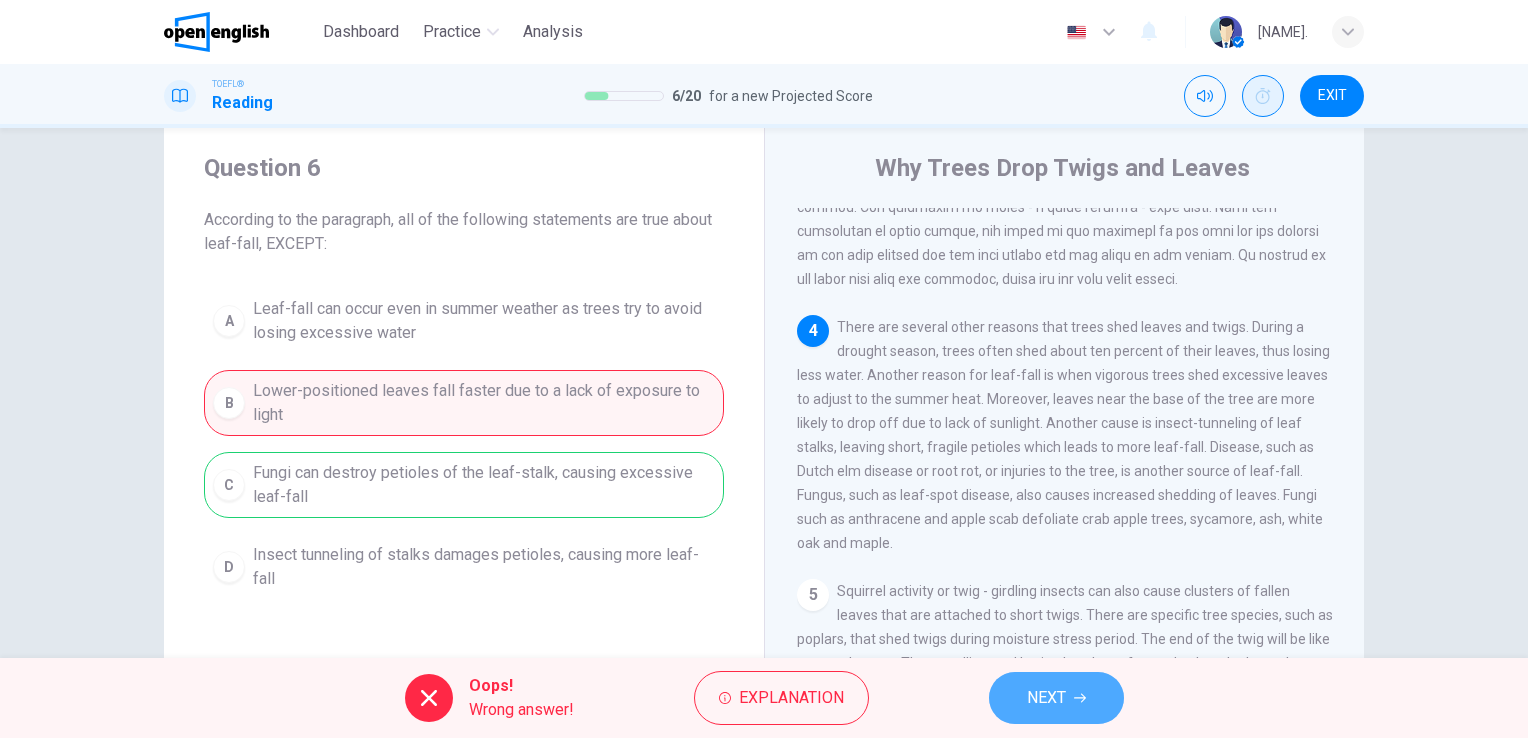 click on "NEXT" at bounding box center (1046, 698) 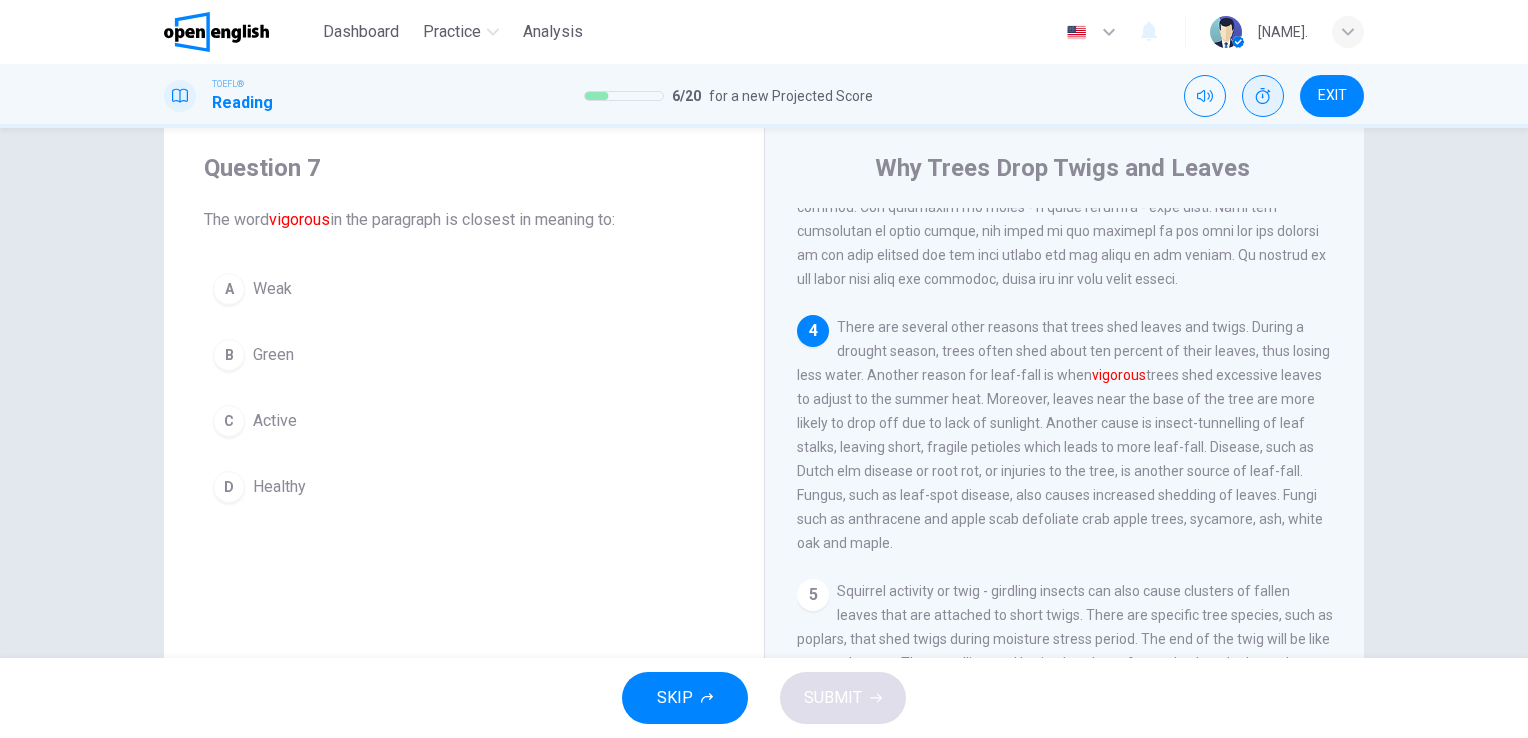 scroll, scrollTop: 685, scrollLeft: 0, axis: vertical 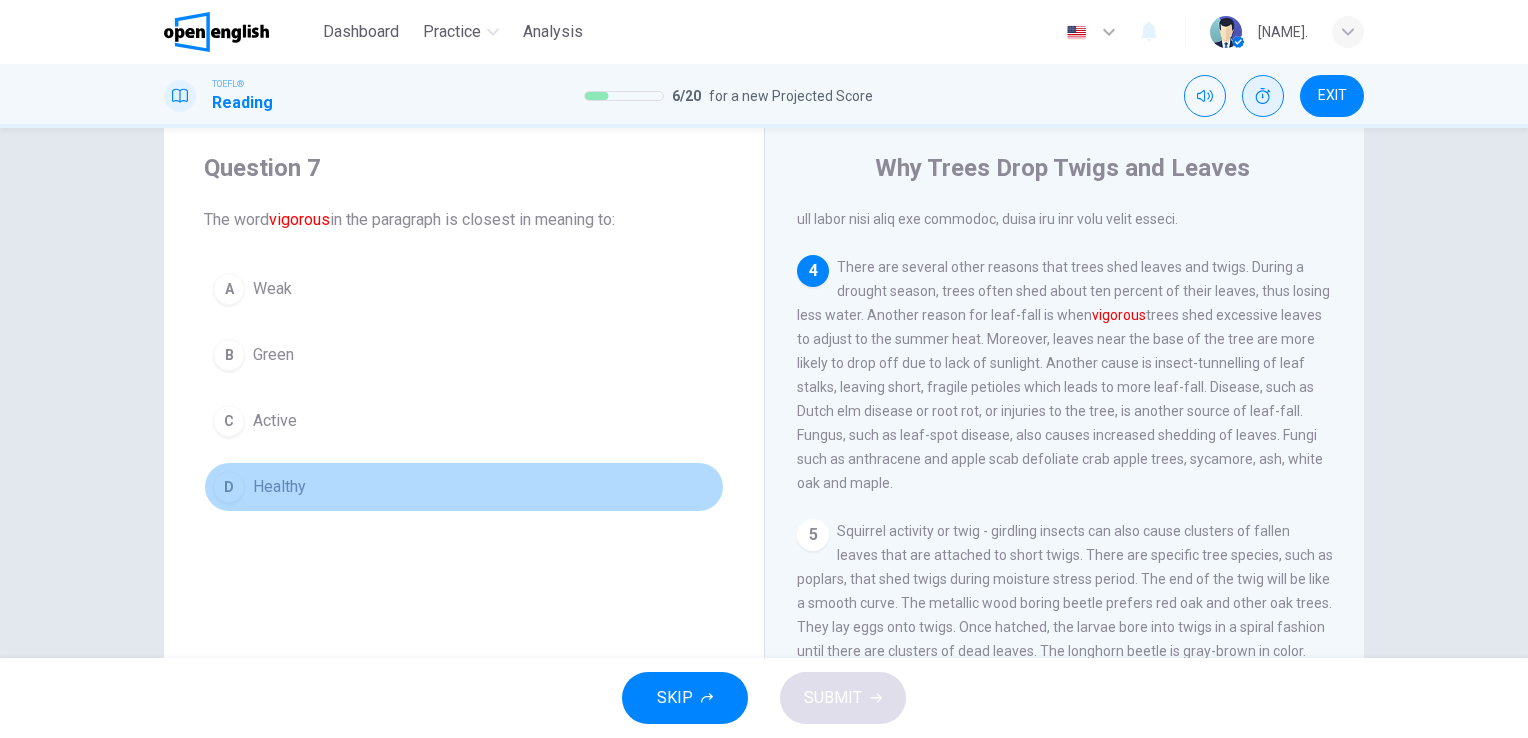 click on "D" at bounding box center (229, 487) 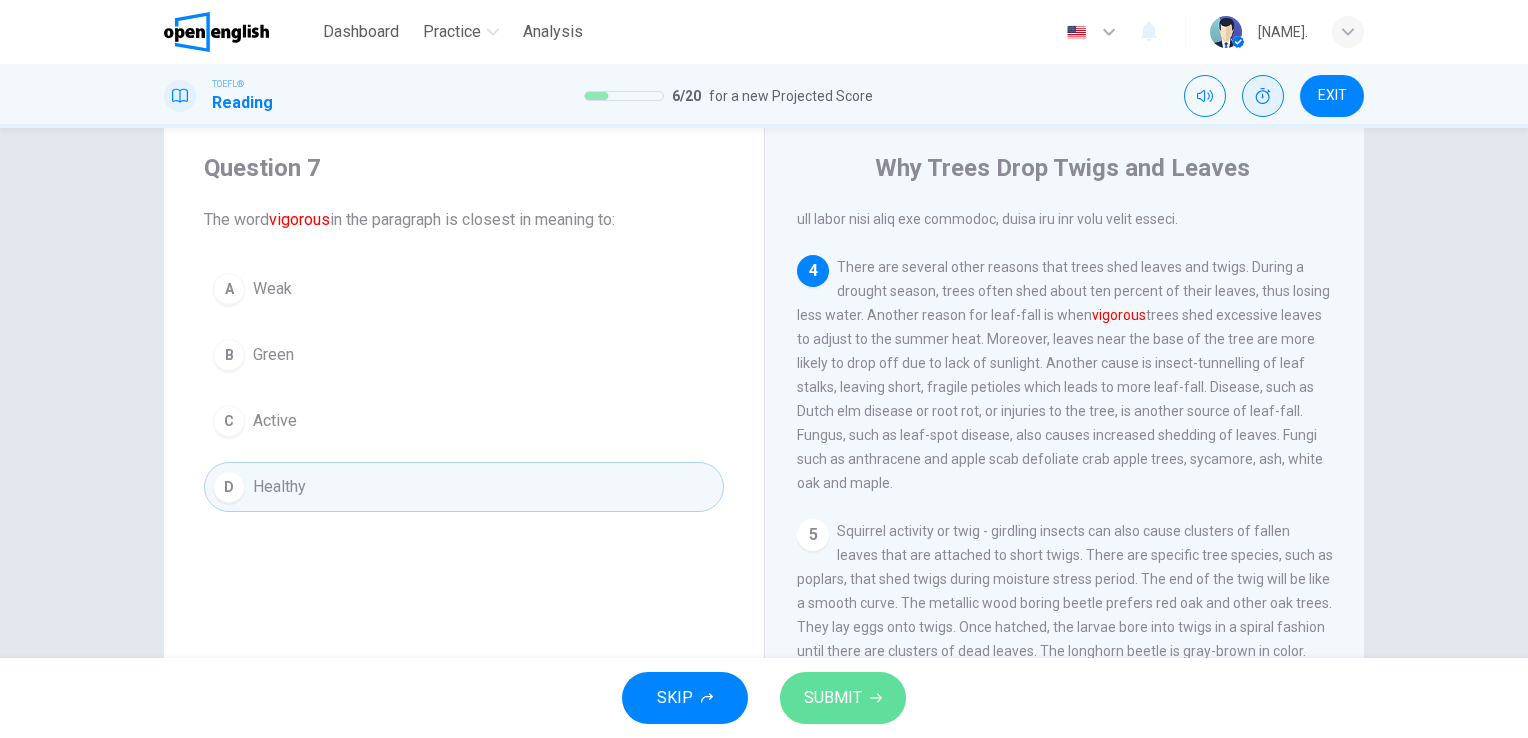click on "SUBMIT" at bounding box center [833, 698] 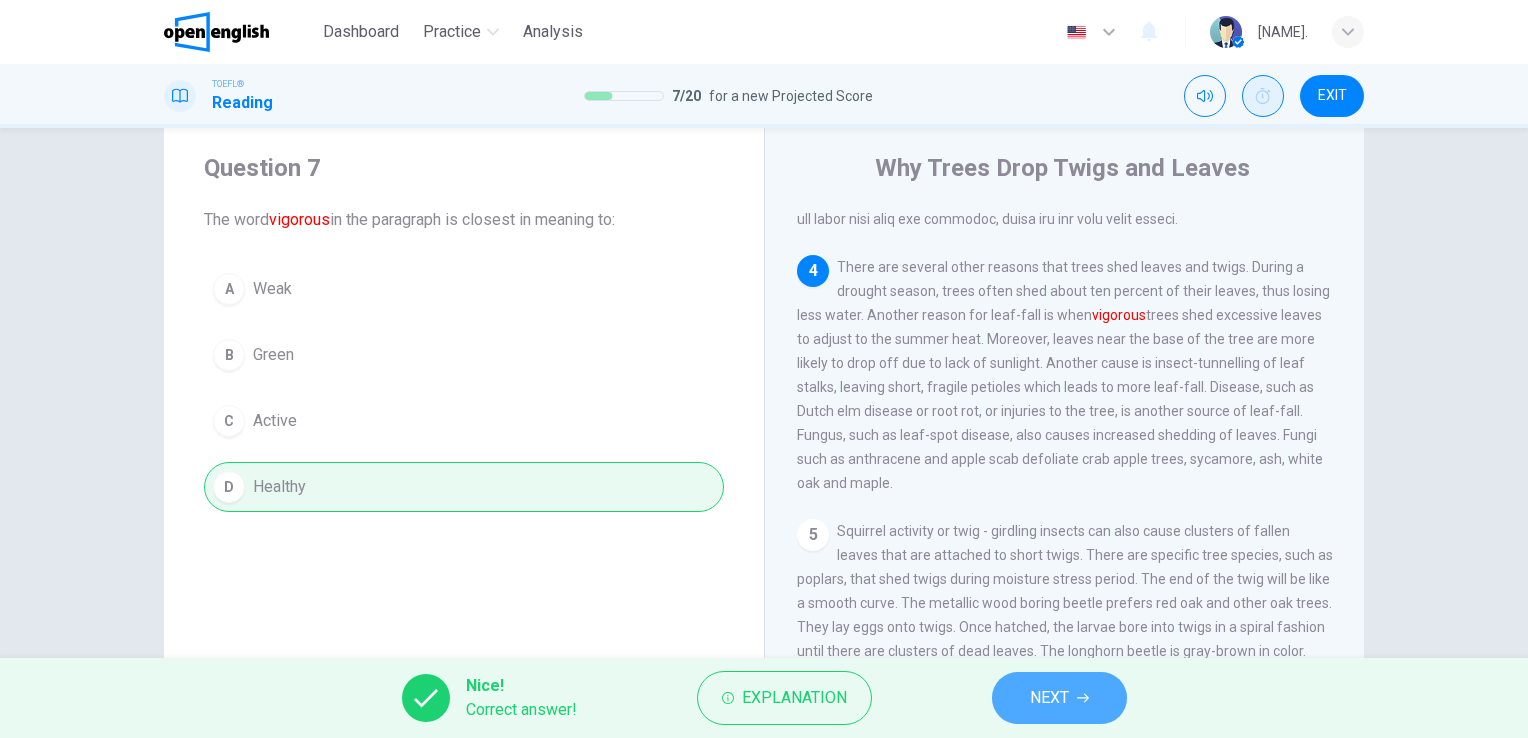 click on "NEXT" at bounding box center (1059, 698) 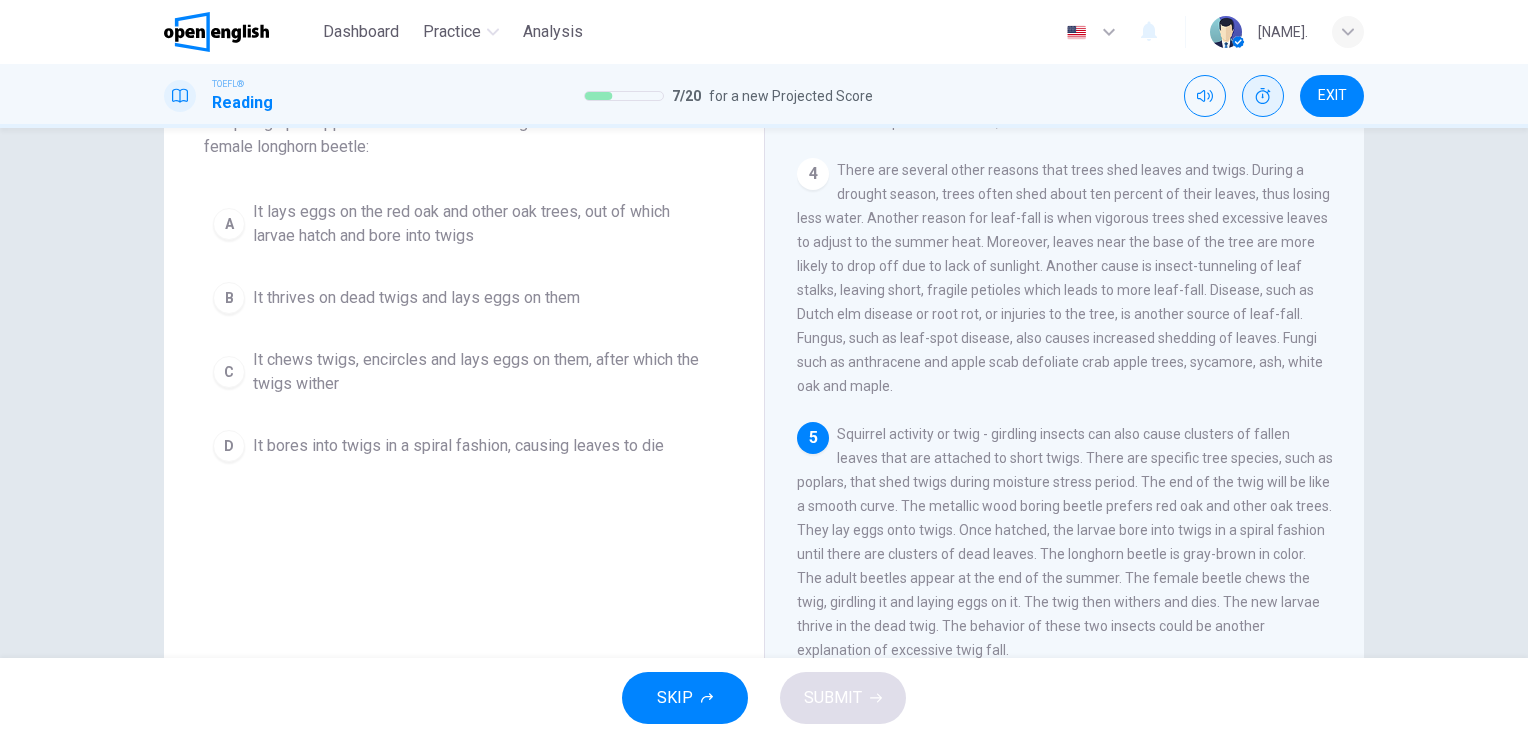 scroll, scrollTop: 147, scrollLeft: 0, axis: vertical 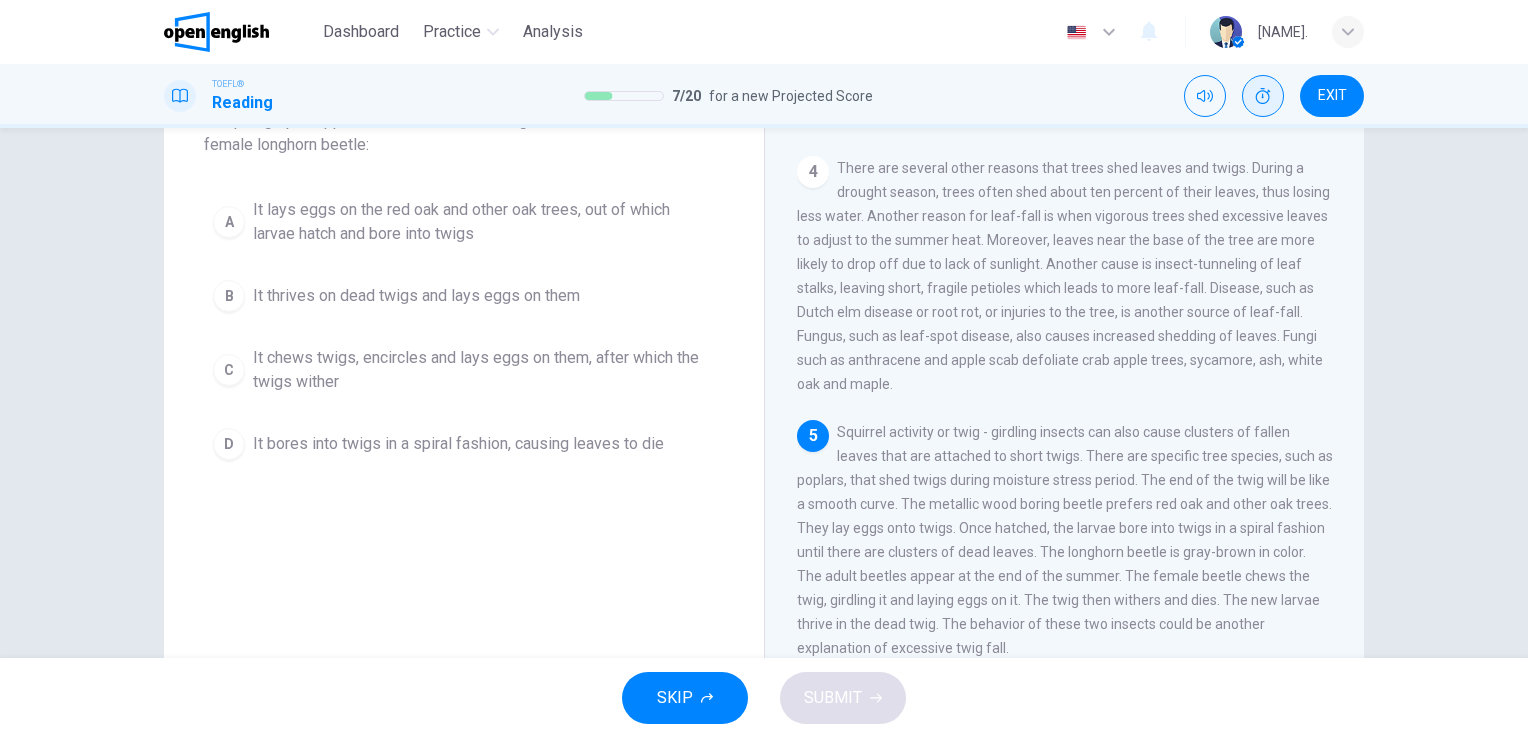 click on "It chews twigs, encircles and lays eggs on them, after which the twigs wither" at bounding box center (484, 370) 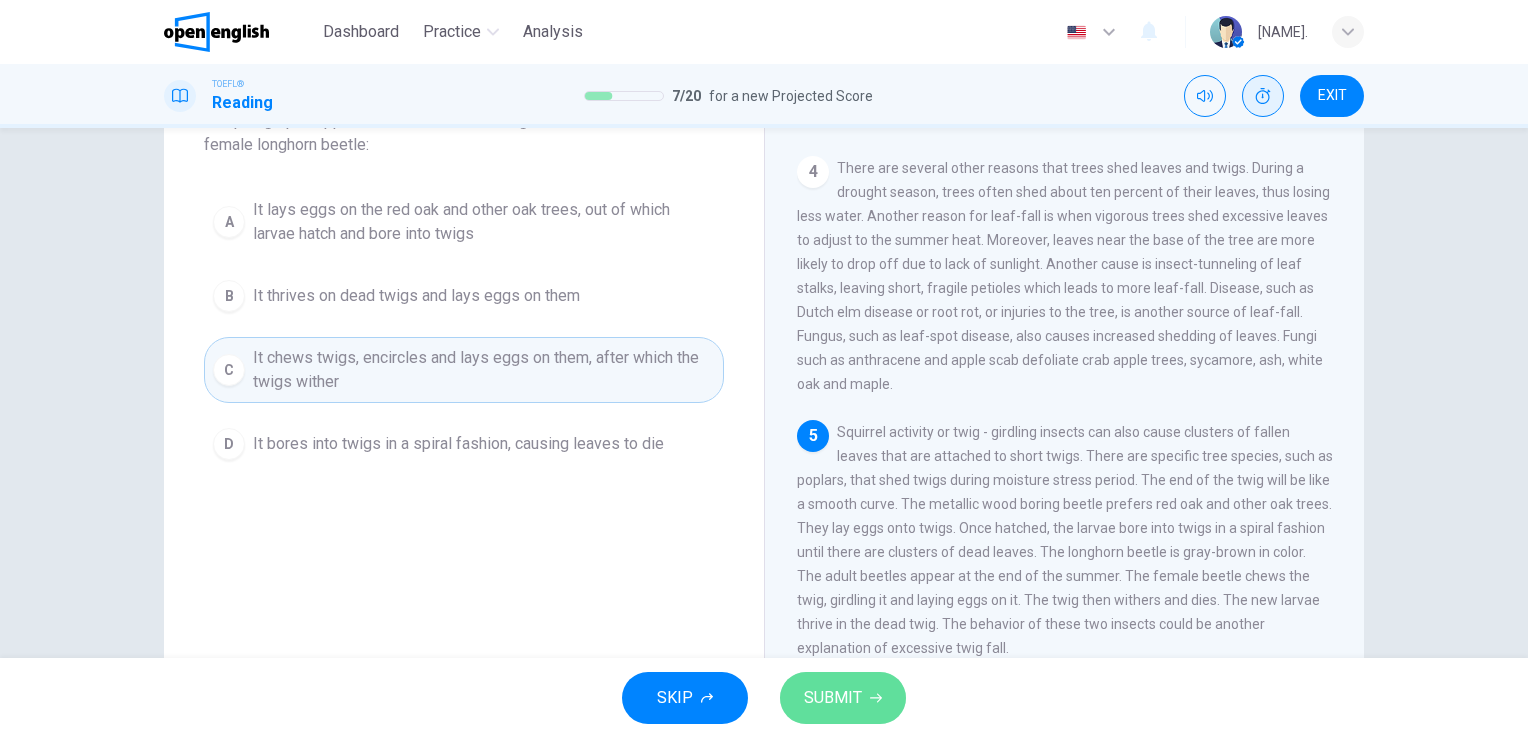 click on "SUBMIT" at bounding box center [833, 698] 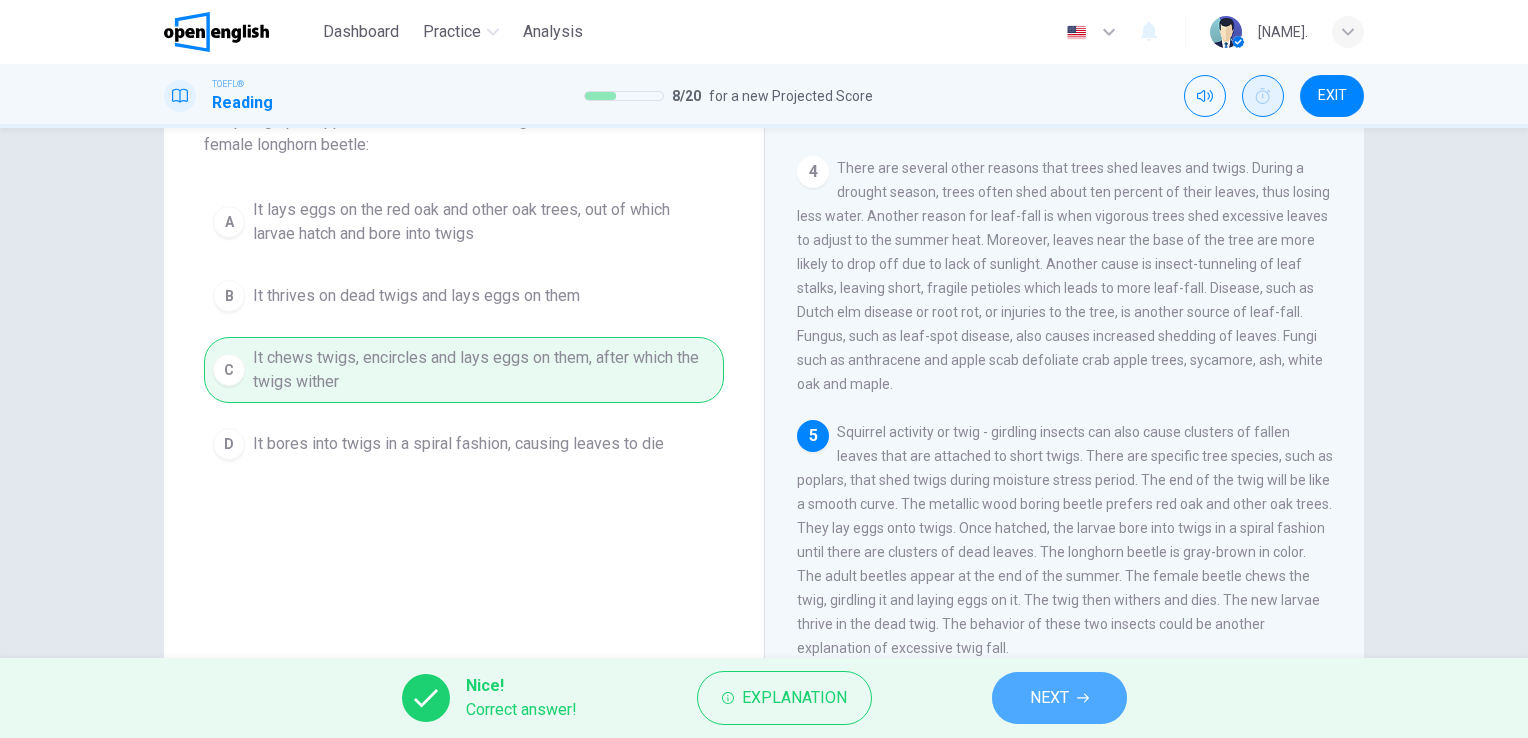 click on "NEXT" at bounding box center (1049, 698) 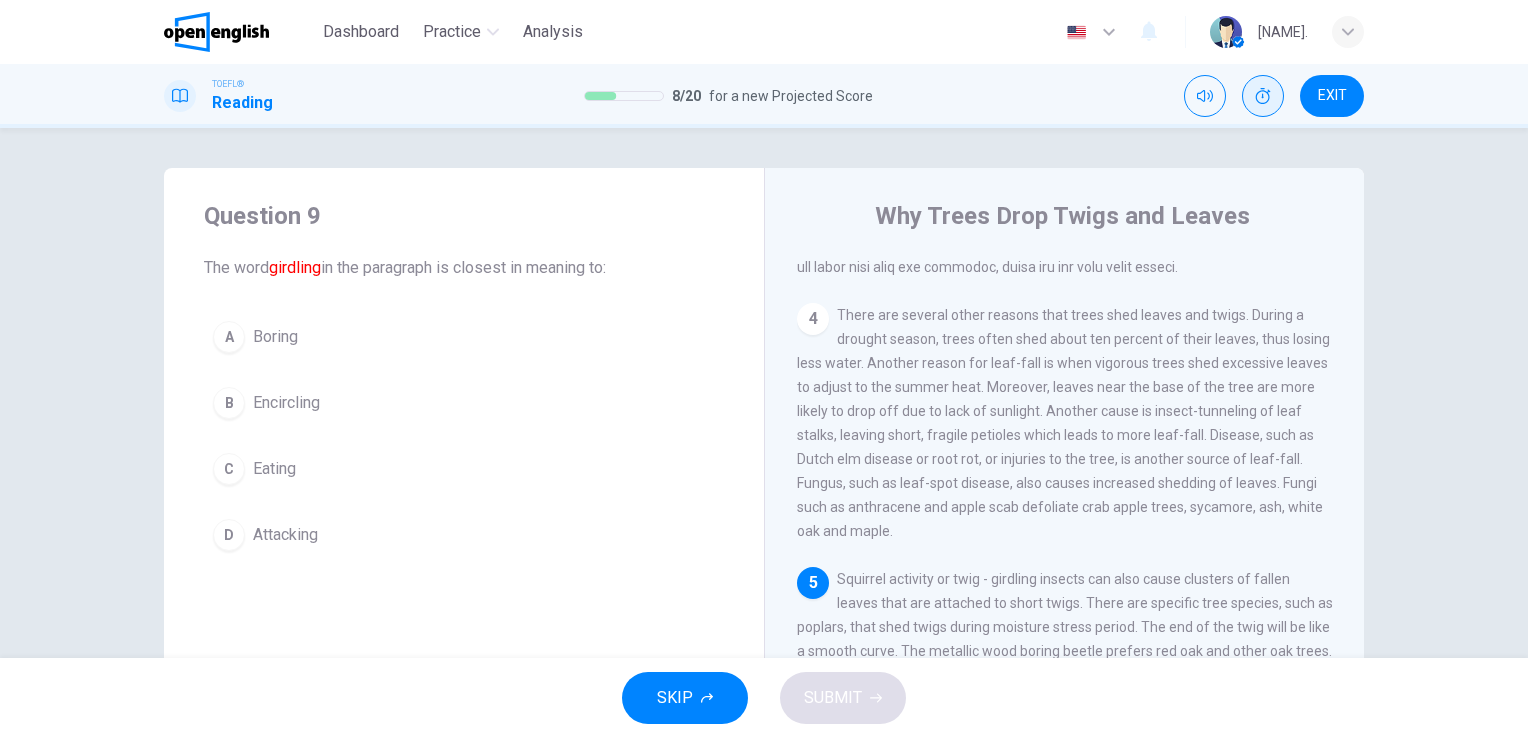 scroll, scrollTop: 199, scrollLeft: 0, axis: vertical 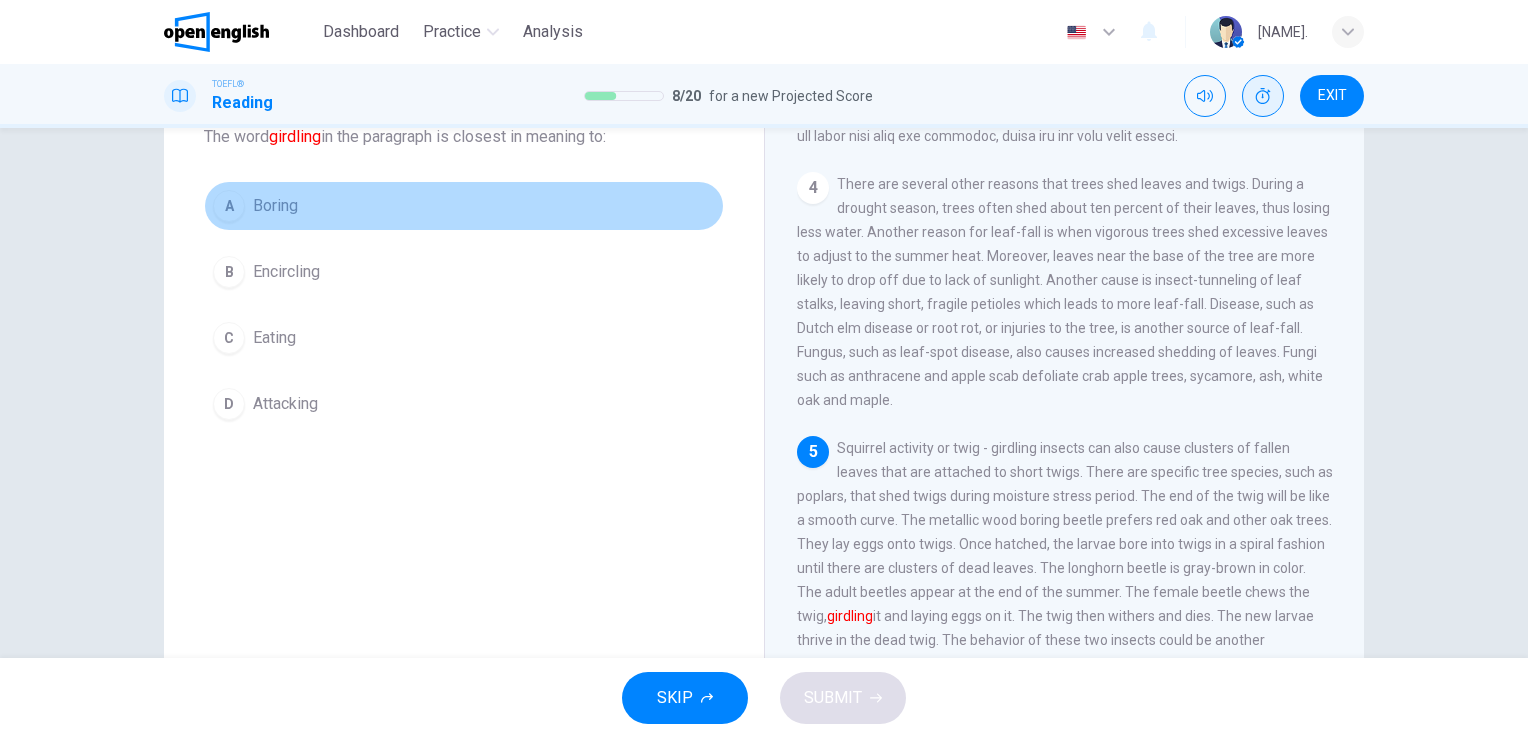click on "Boring" at bounding box center [275, 206] 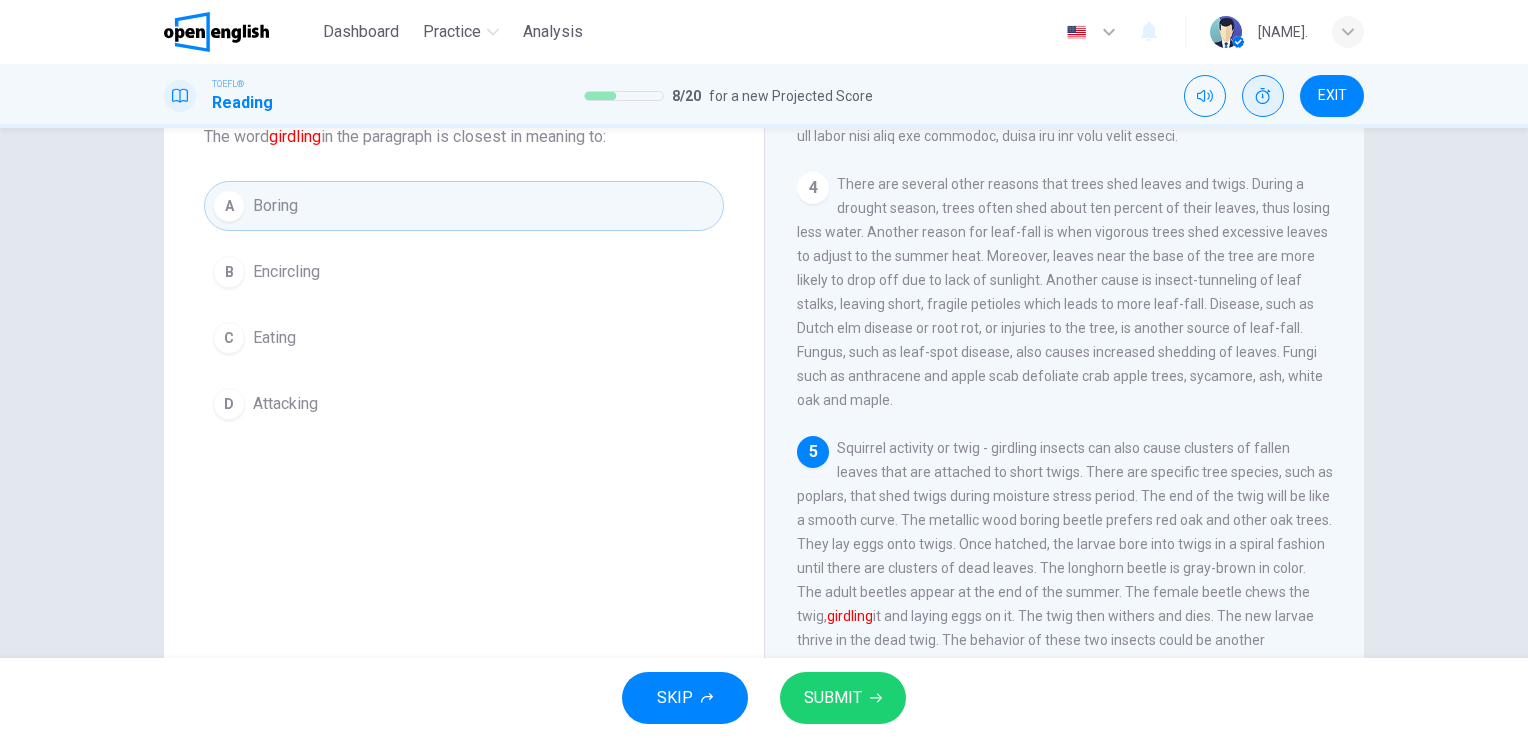 click on "SUBMIT" at bounding box center (833, 698) 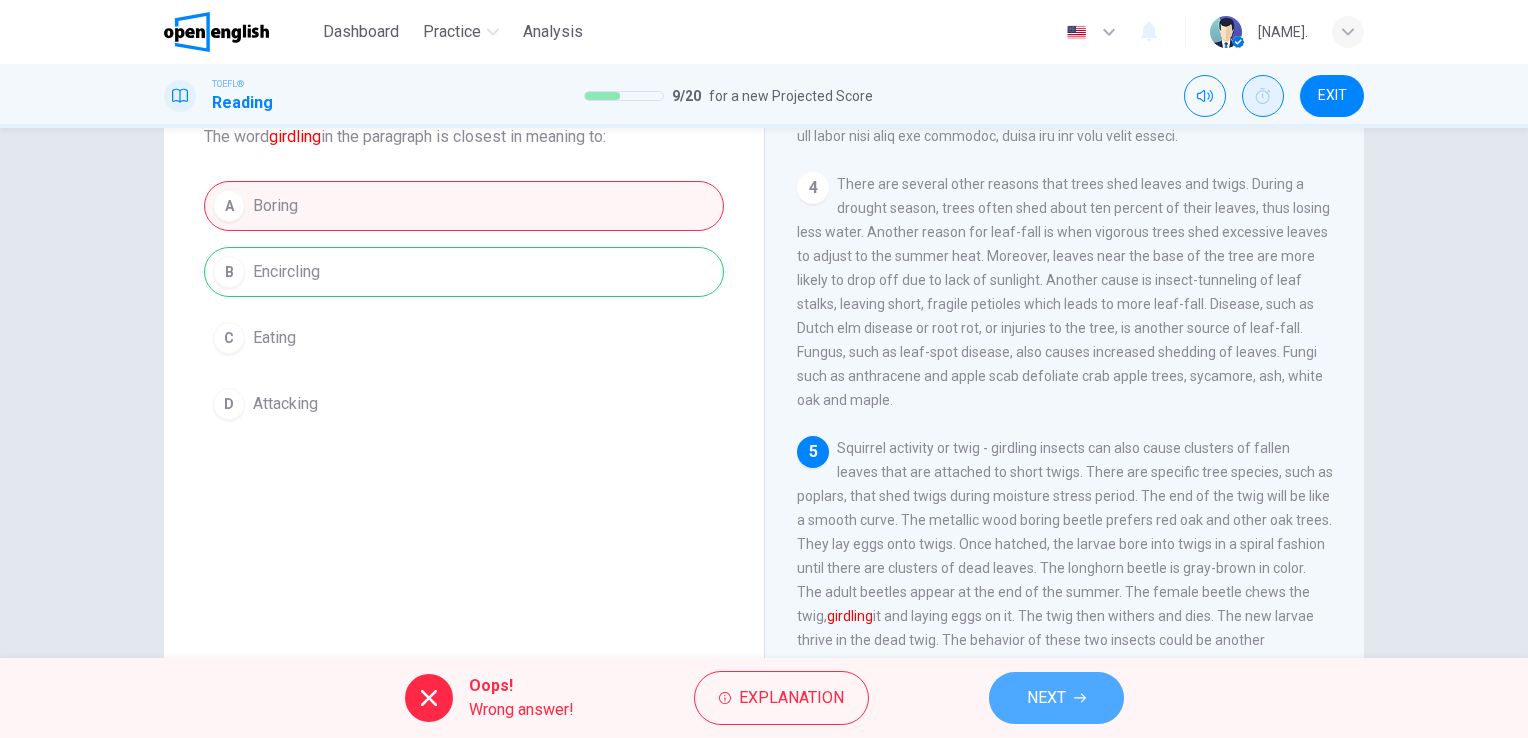 click on "NEXT" at bounding box center (1056, 698) 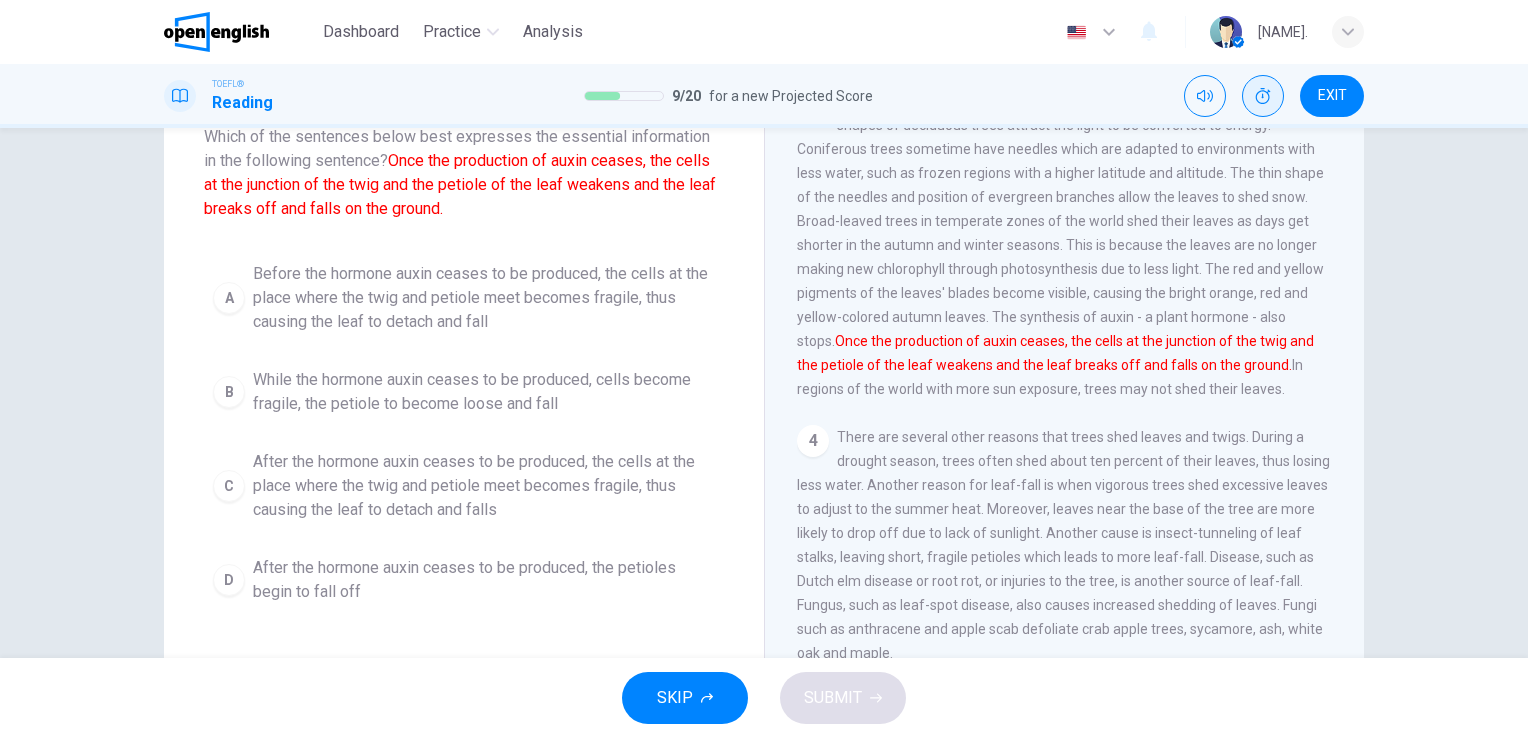 scroll, scrollTop: 370, scrollLeft: 0, axis: vertical 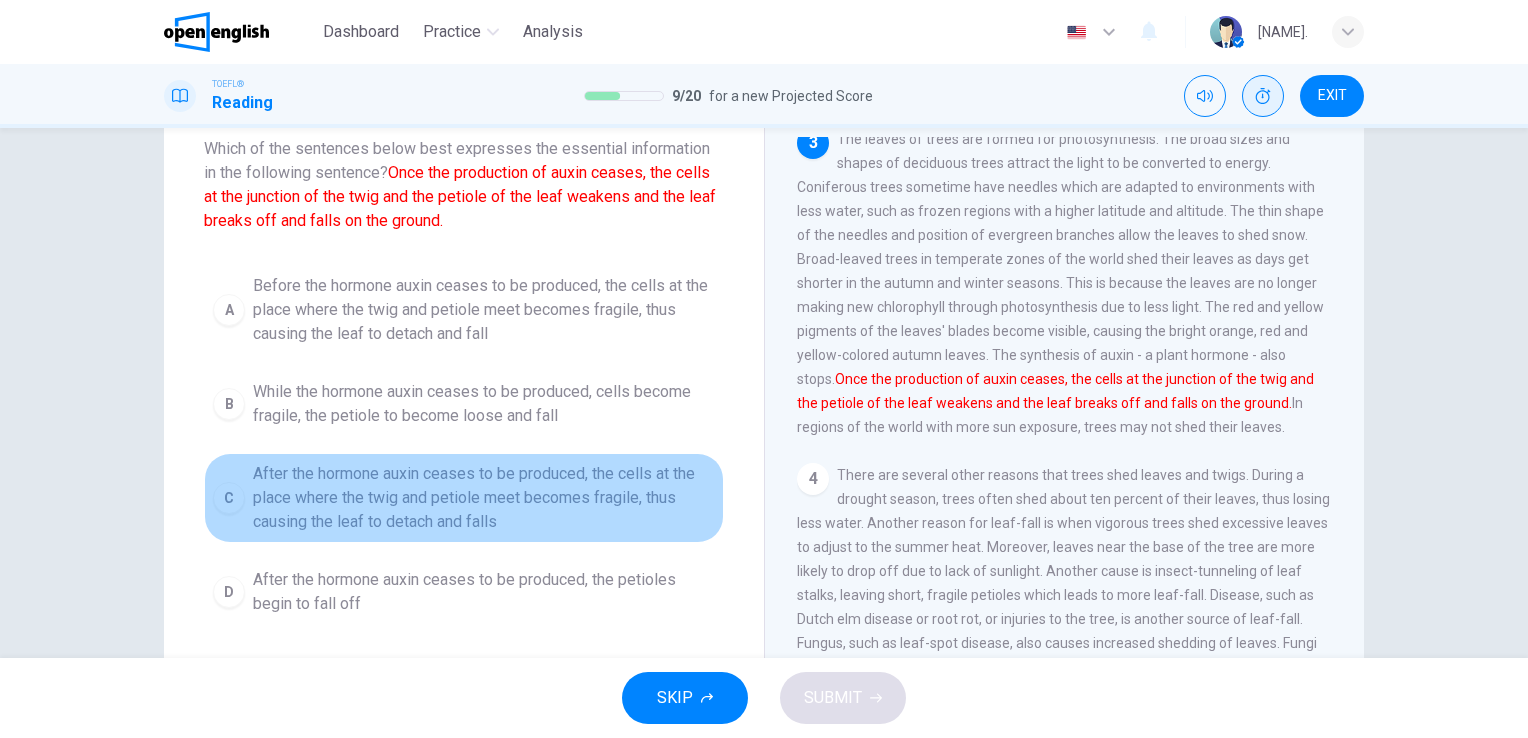 click on "After the hormone auxin ceases to be produced, the cells at the place where the twig and petiole meet becomes fragile, thus causing the leaf to detach and falls" at bounding box center [484, 498] 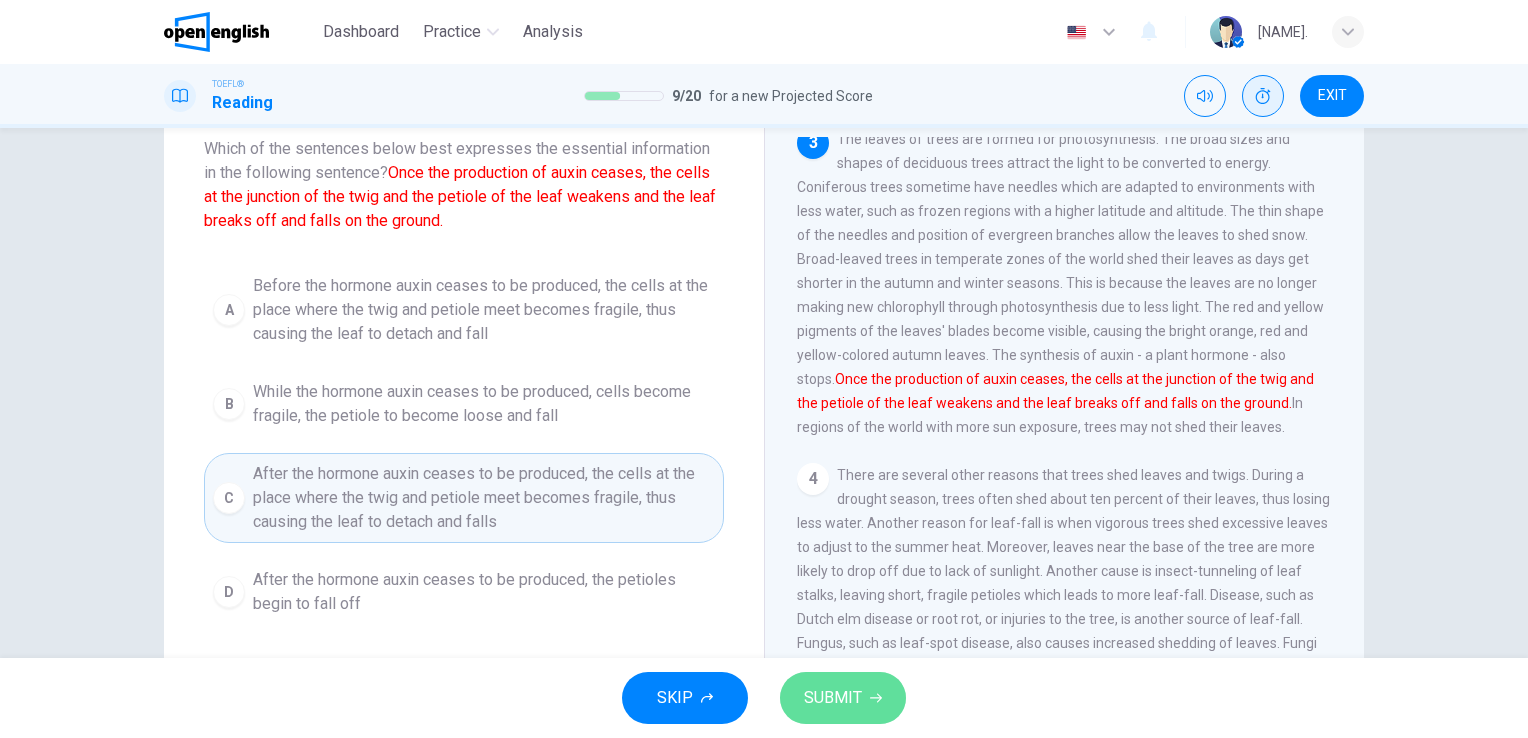 click on "SUBMIT" at bounding box center (843, 698) 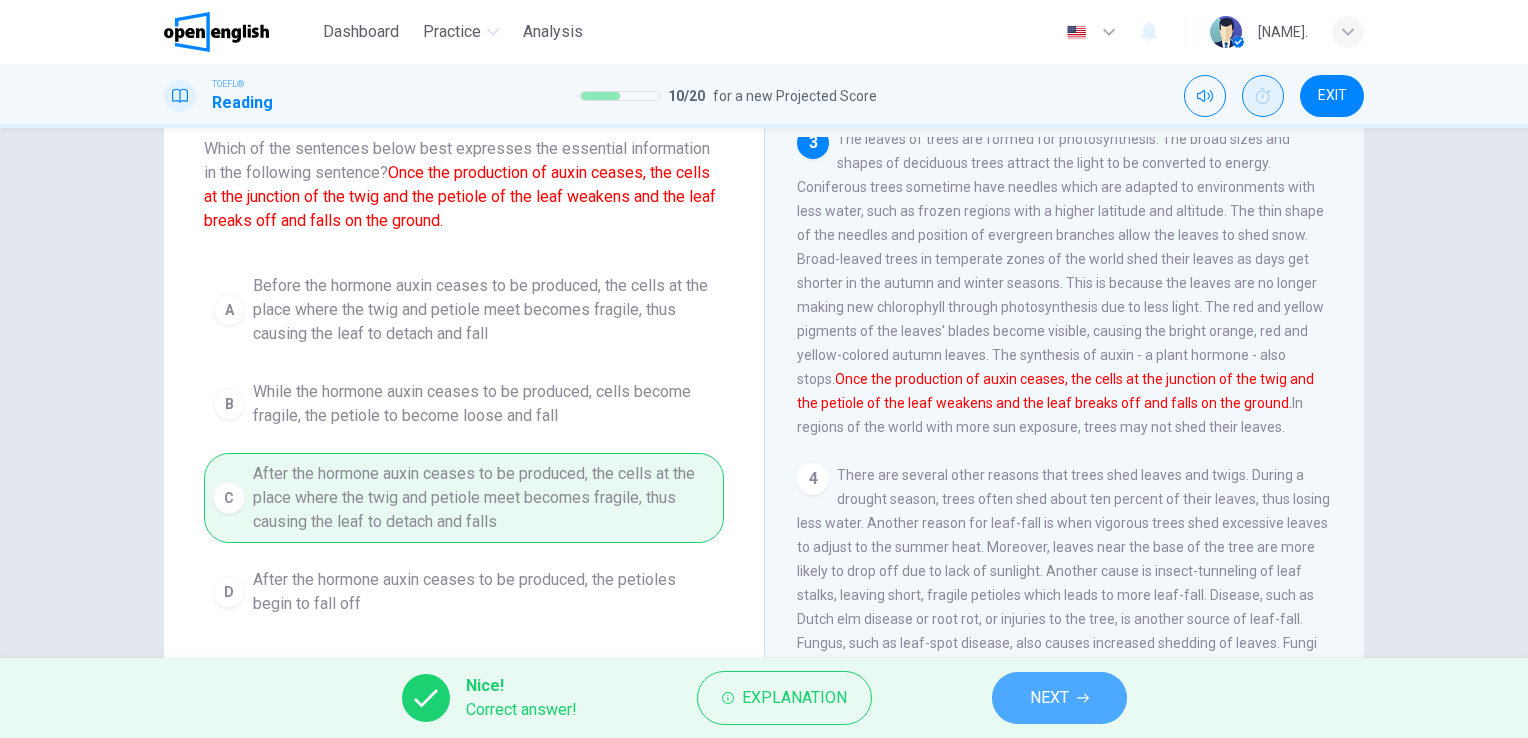 click on "NEXT" at bounding box center (1049, 698) 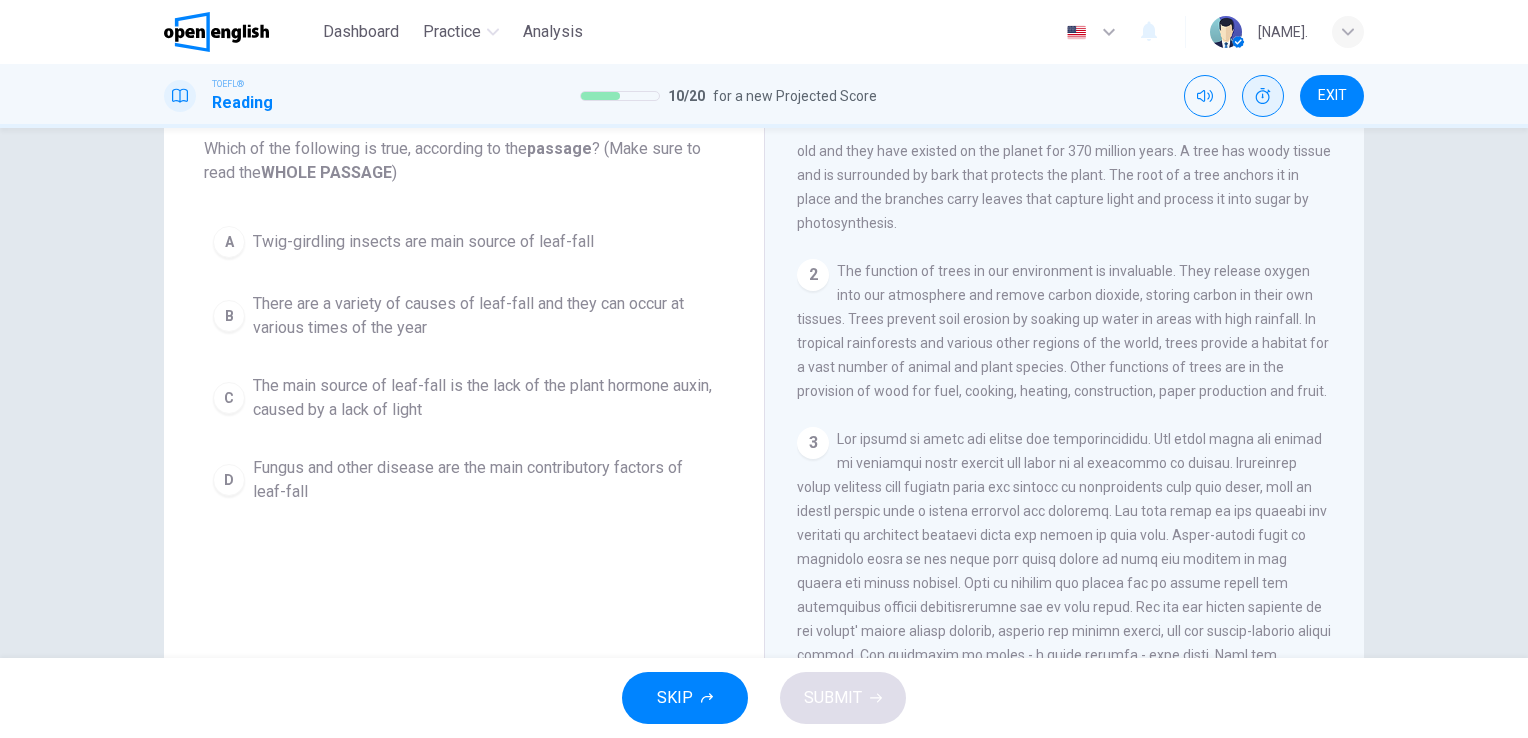 scroll, scrollTop: 0, scrollLeft: 0, axis: both 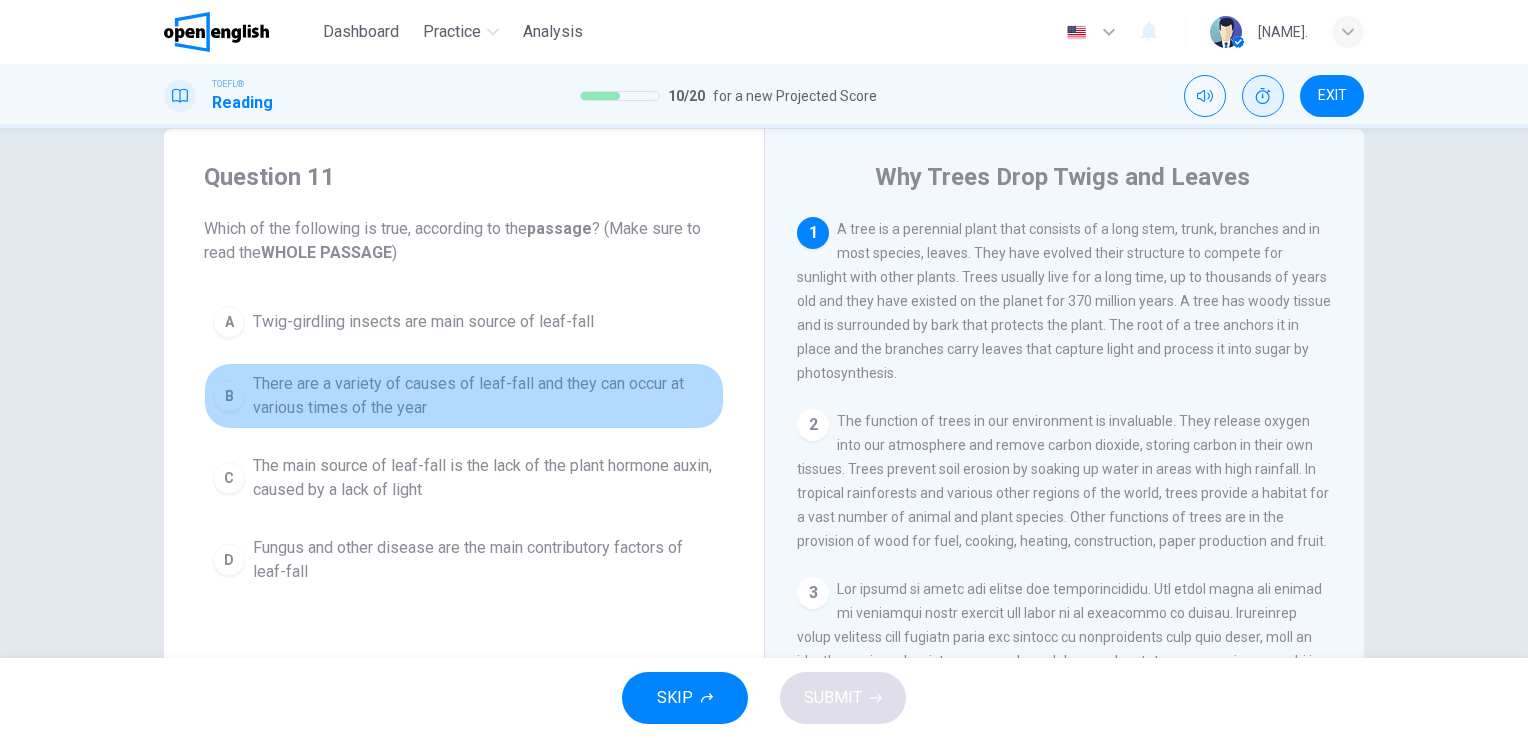 click on "There are a variety of causes of leaf-fall and they can occur at various times of the year" at bounding box center (484, 396) 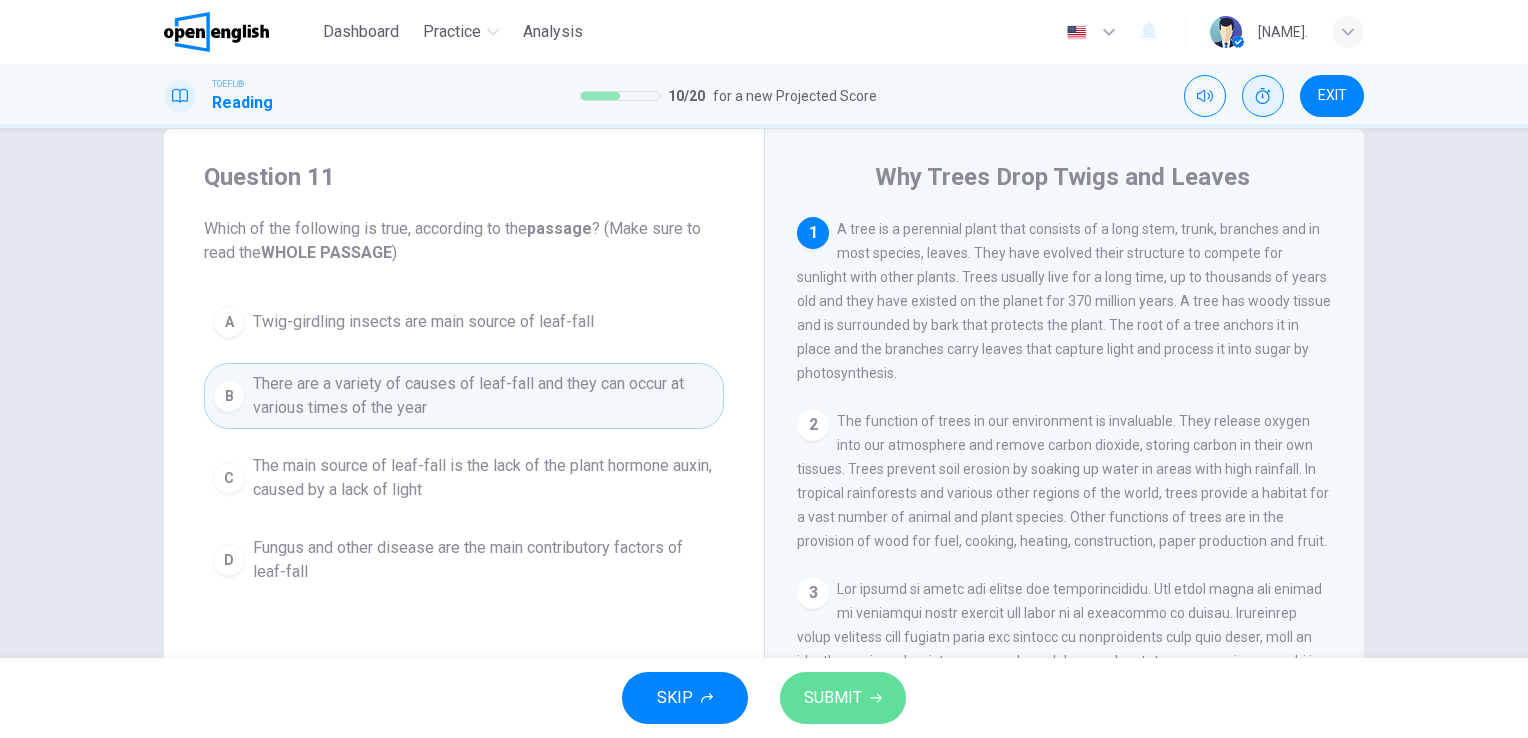 click on "SUBMIT" at bounding box center (843, 698) 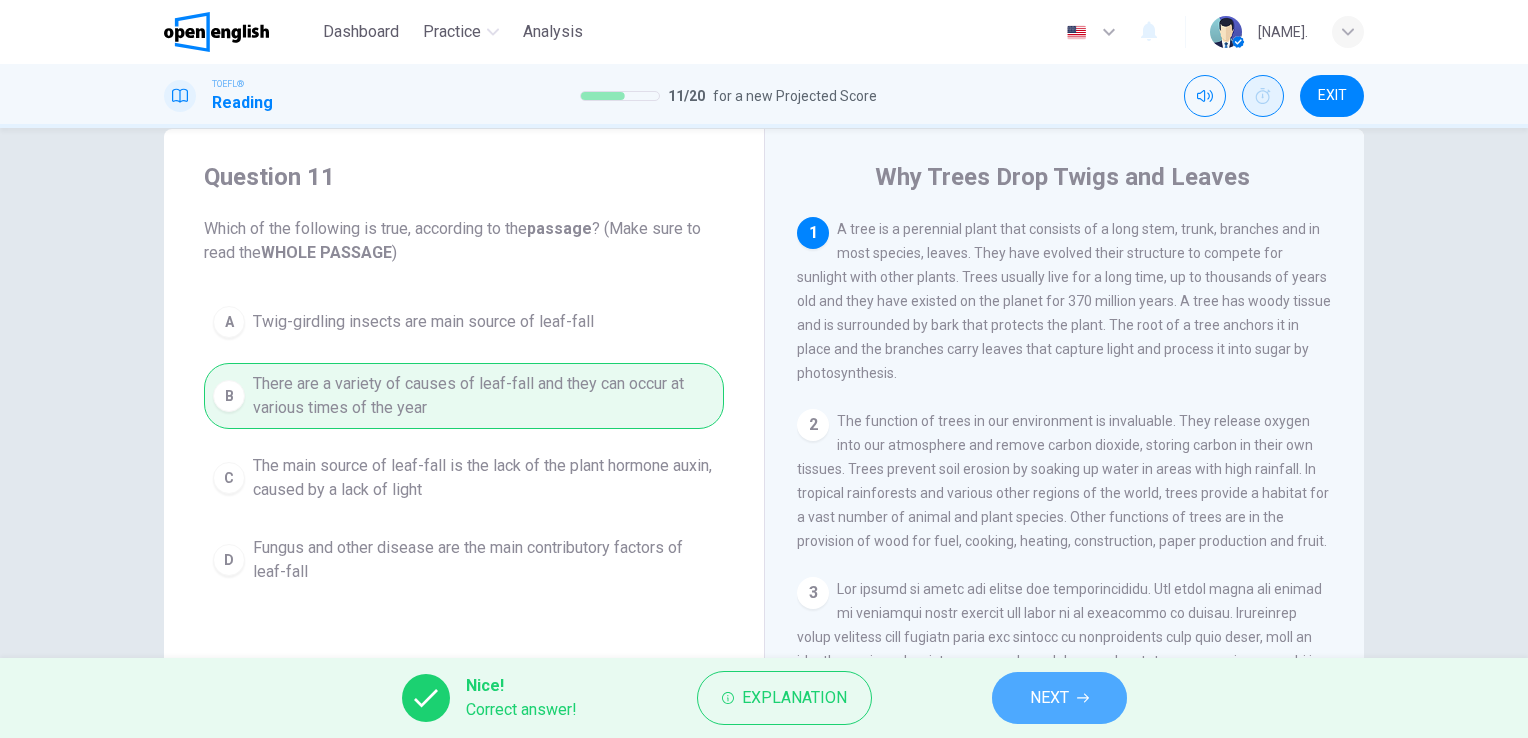 click on "NEXT" at bounding box center [1049, 698] 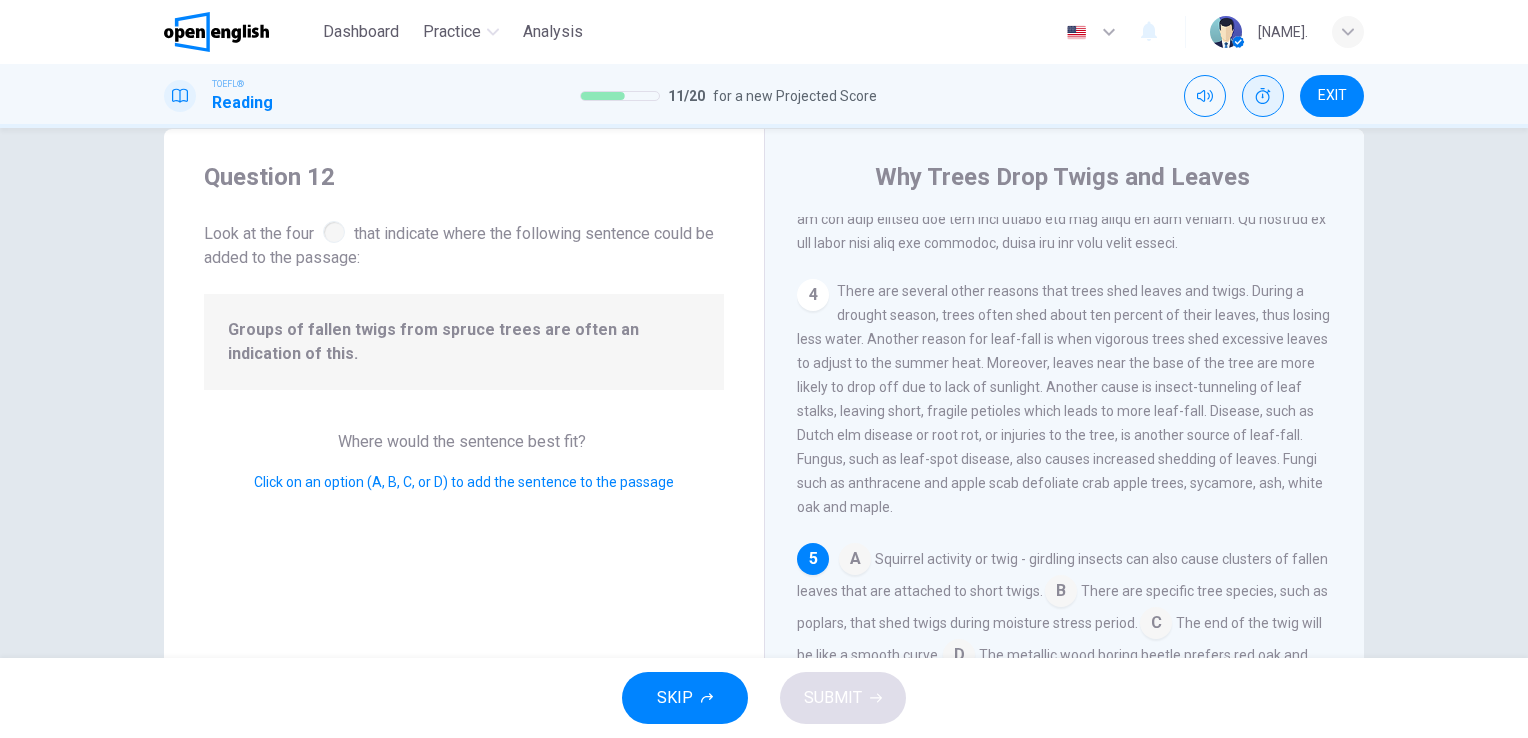scroll, scrollTop: 709, scrollLeft: 0, axis: vertical 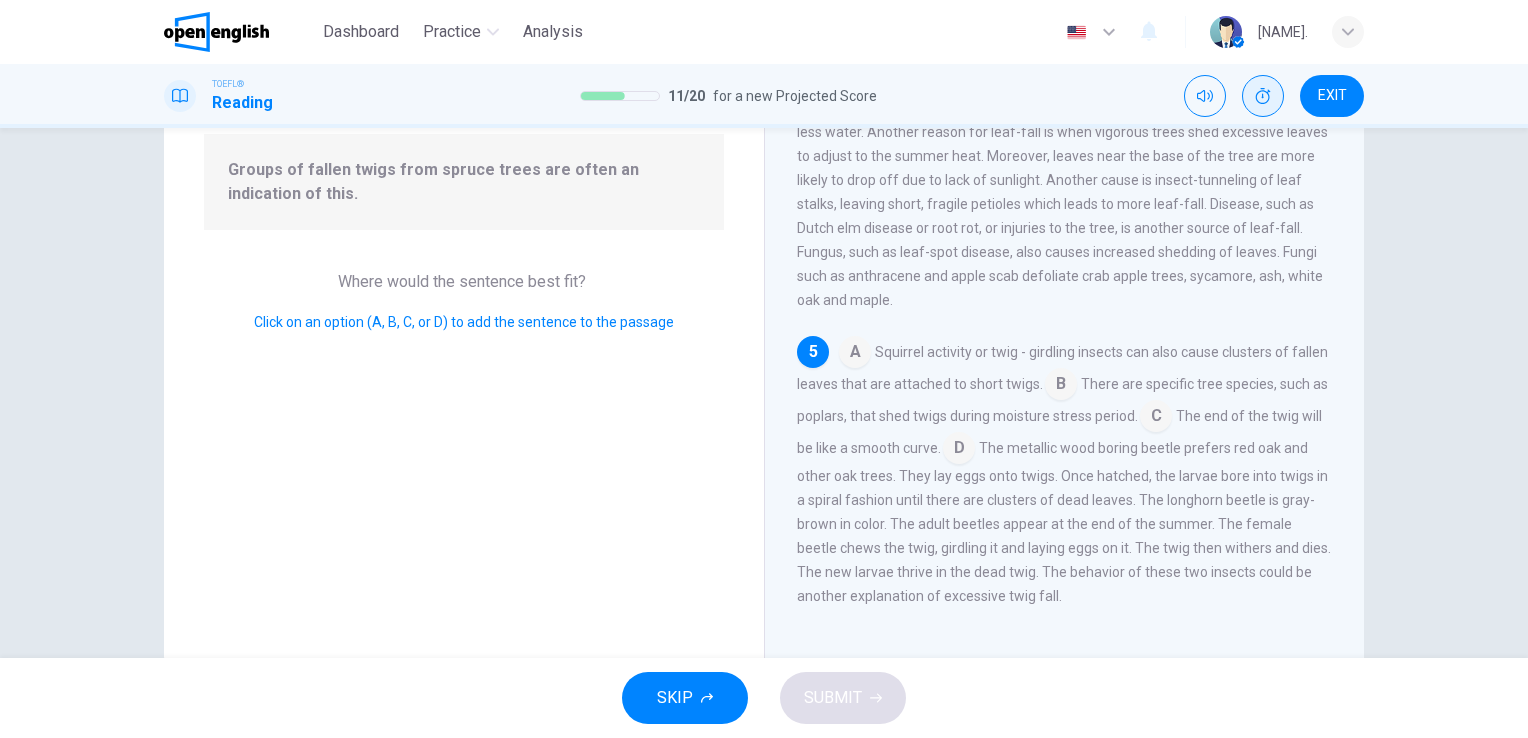 click at bounding box center (1156, 418) 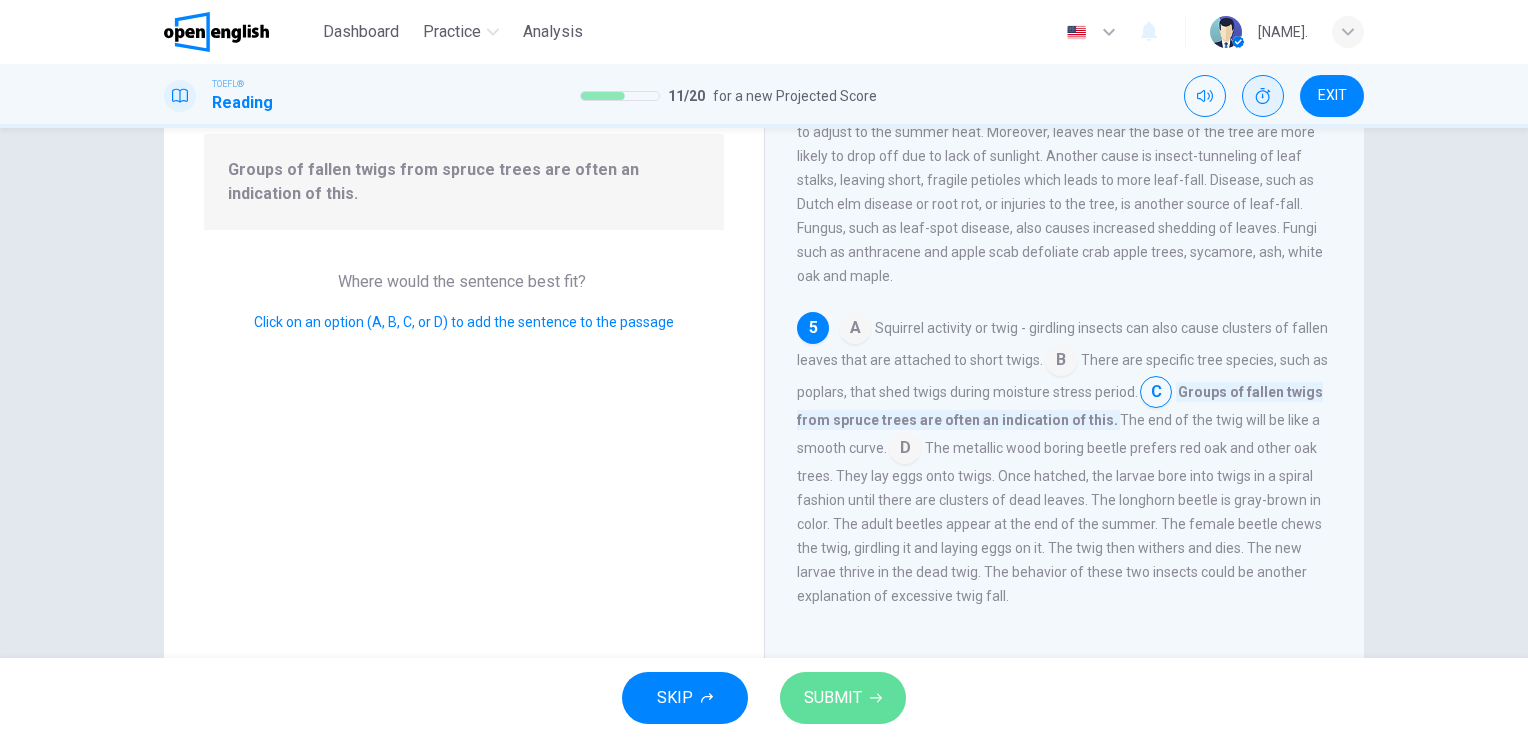 click on "SUBMIT" at bounding box center [833, 698] 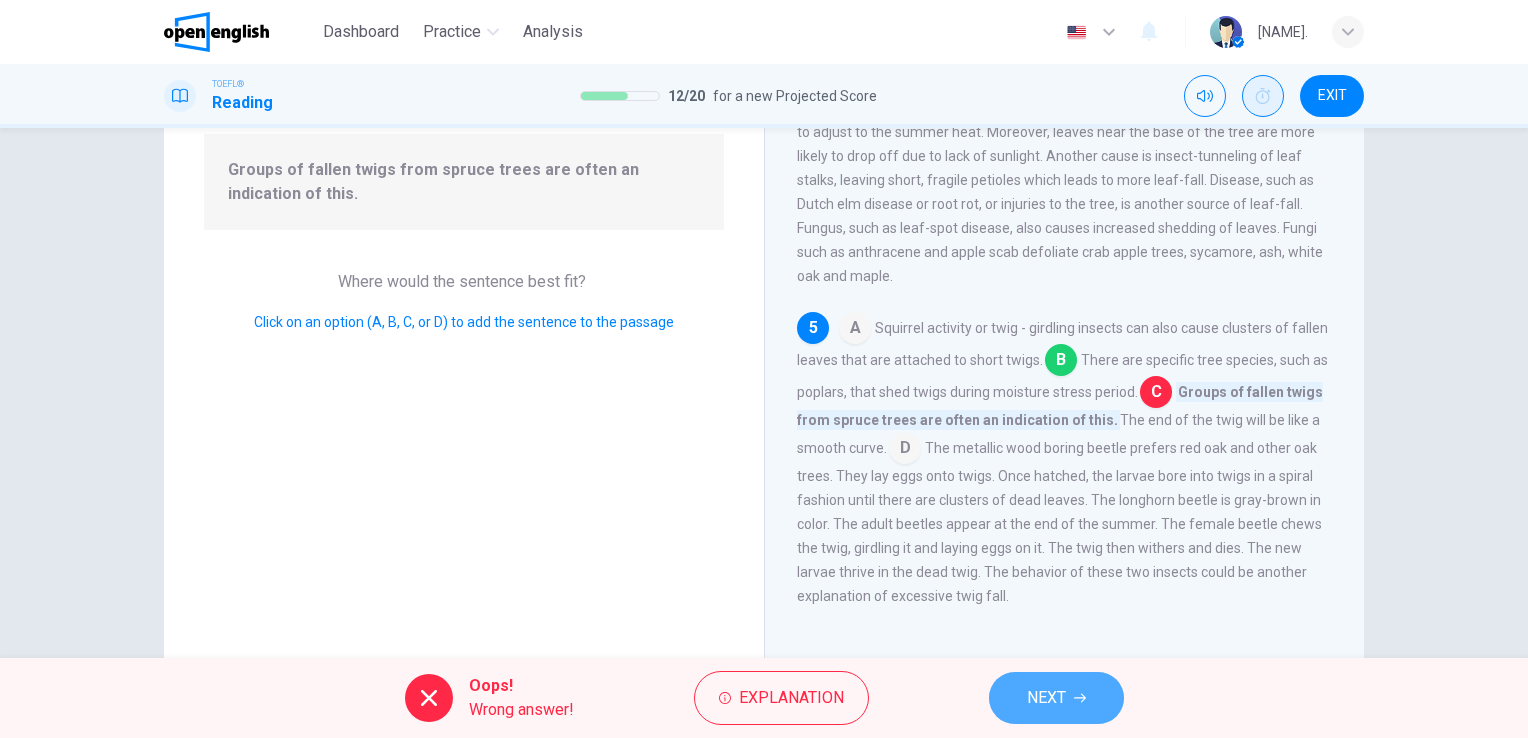click on "NEXT" at bounding box center [1046, 698] 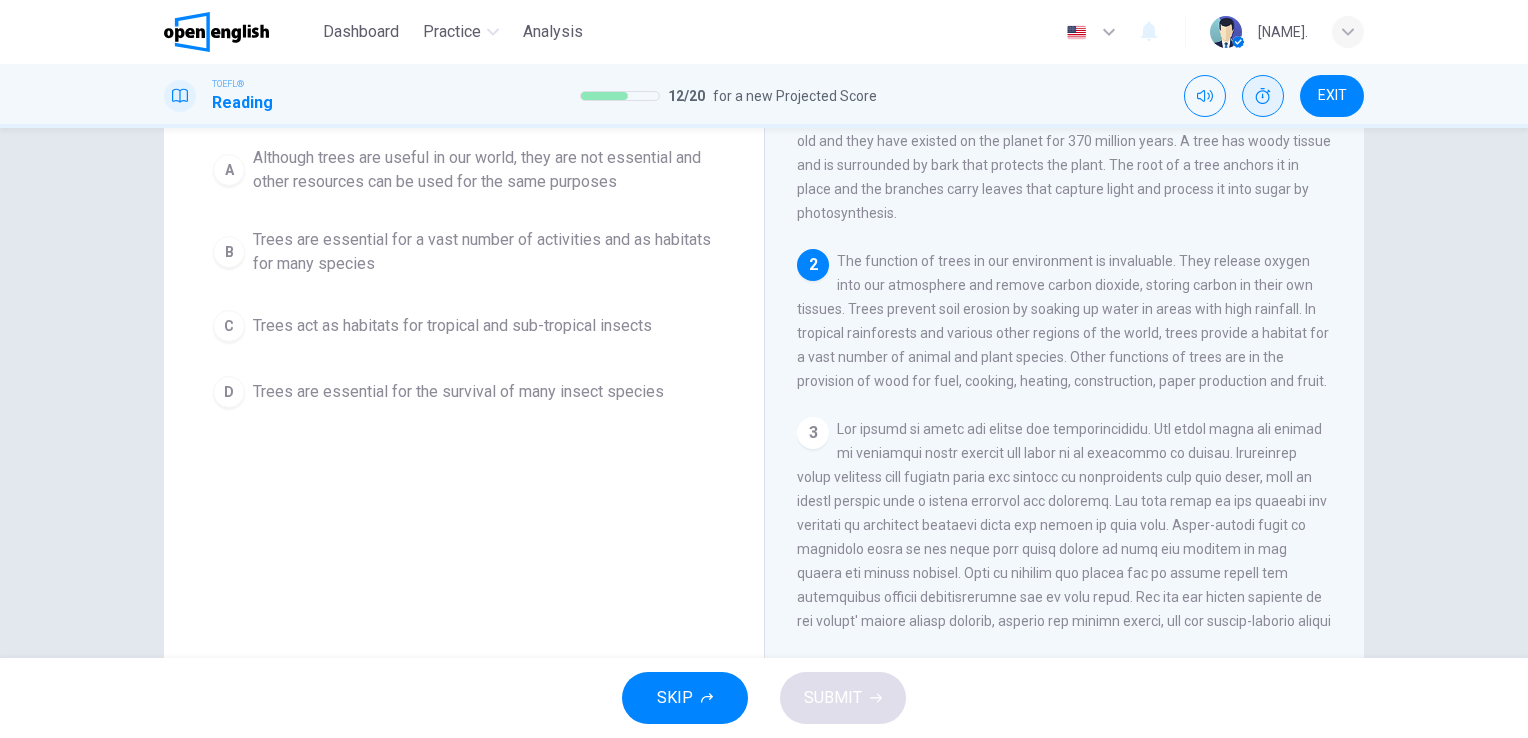 scroll, scrollTop: 0, scrollLeft: 0, axis: both 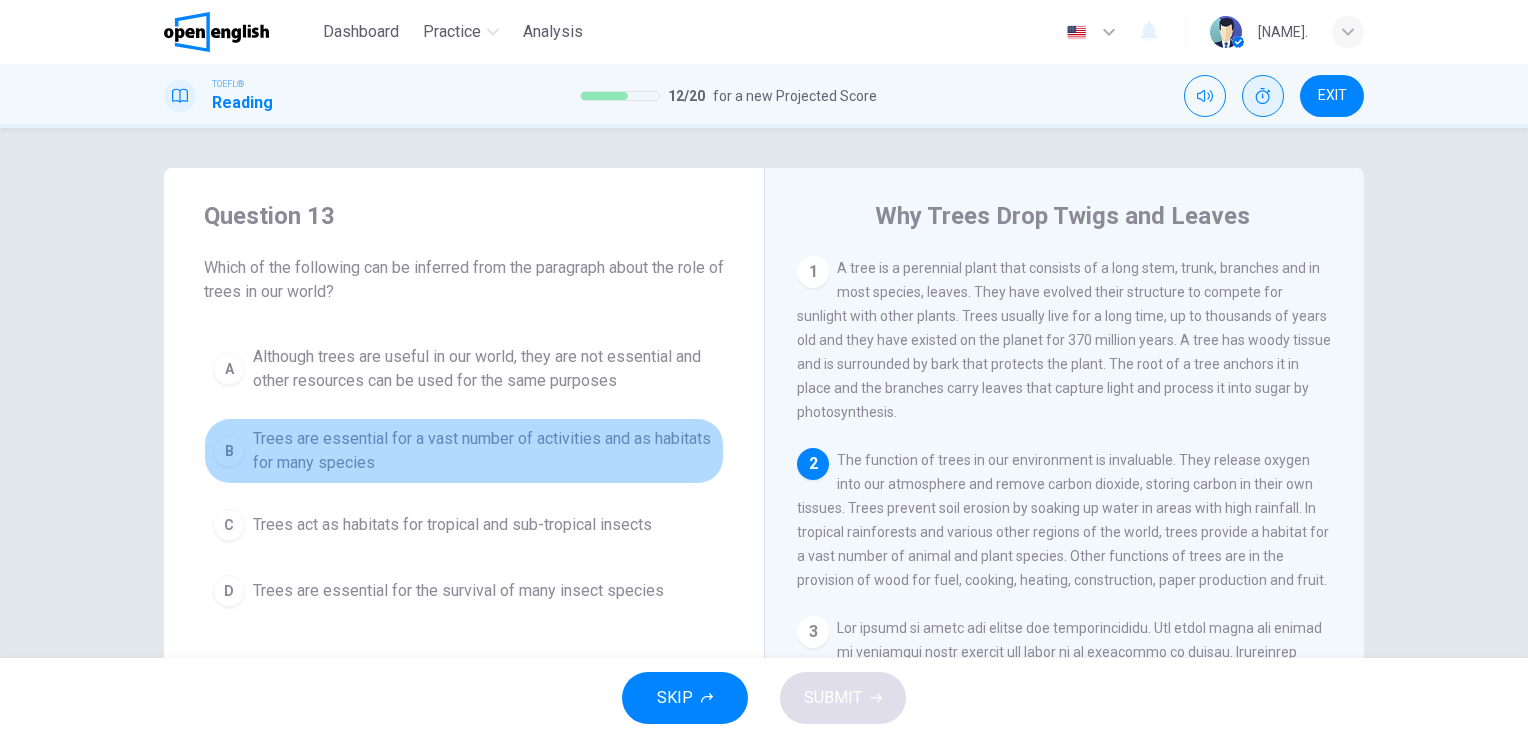 click on "Trees are essential for a vast number of activities and as habitats for many species" at bounding box center [484, 451] 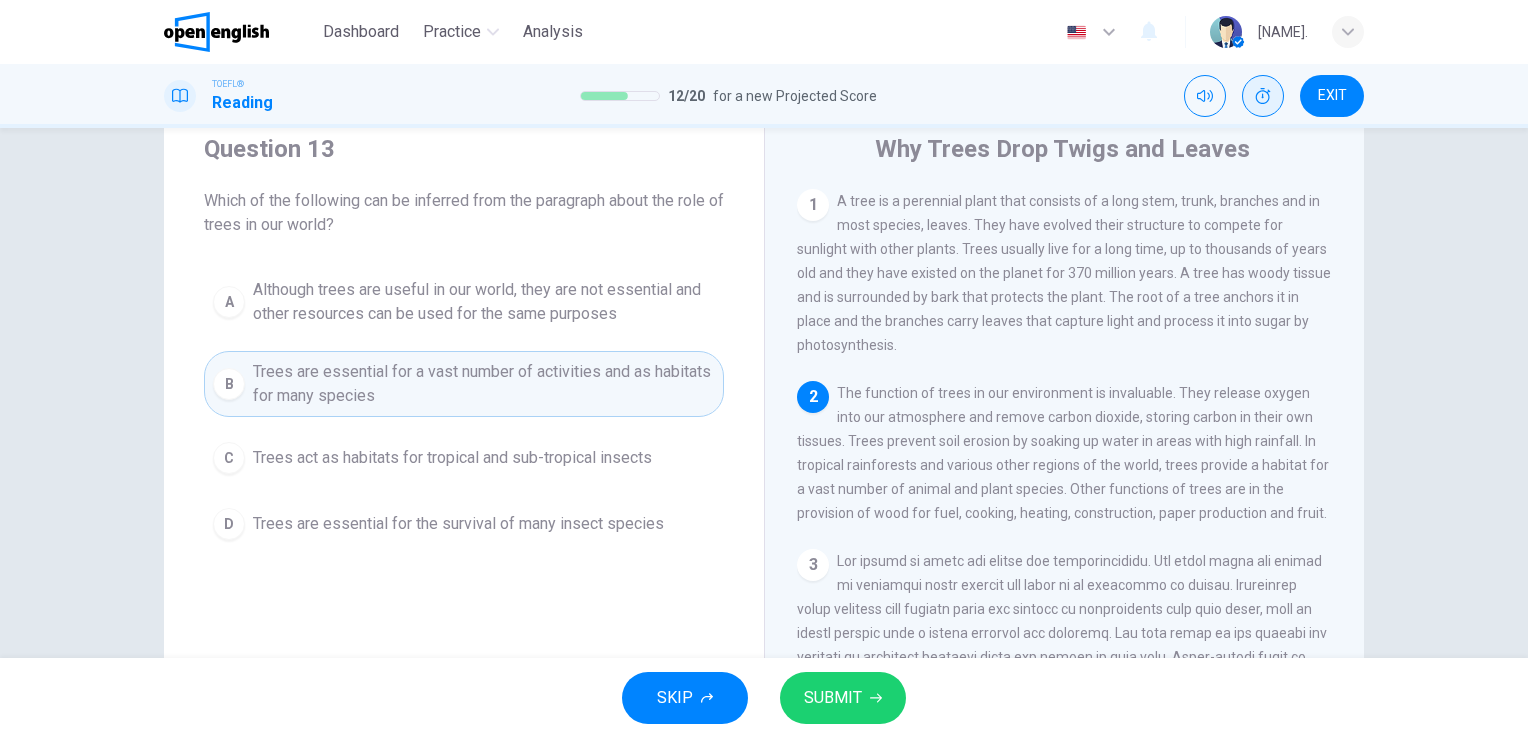 scroll, scrollTop: 0, scrollLeft: 0, axis: both 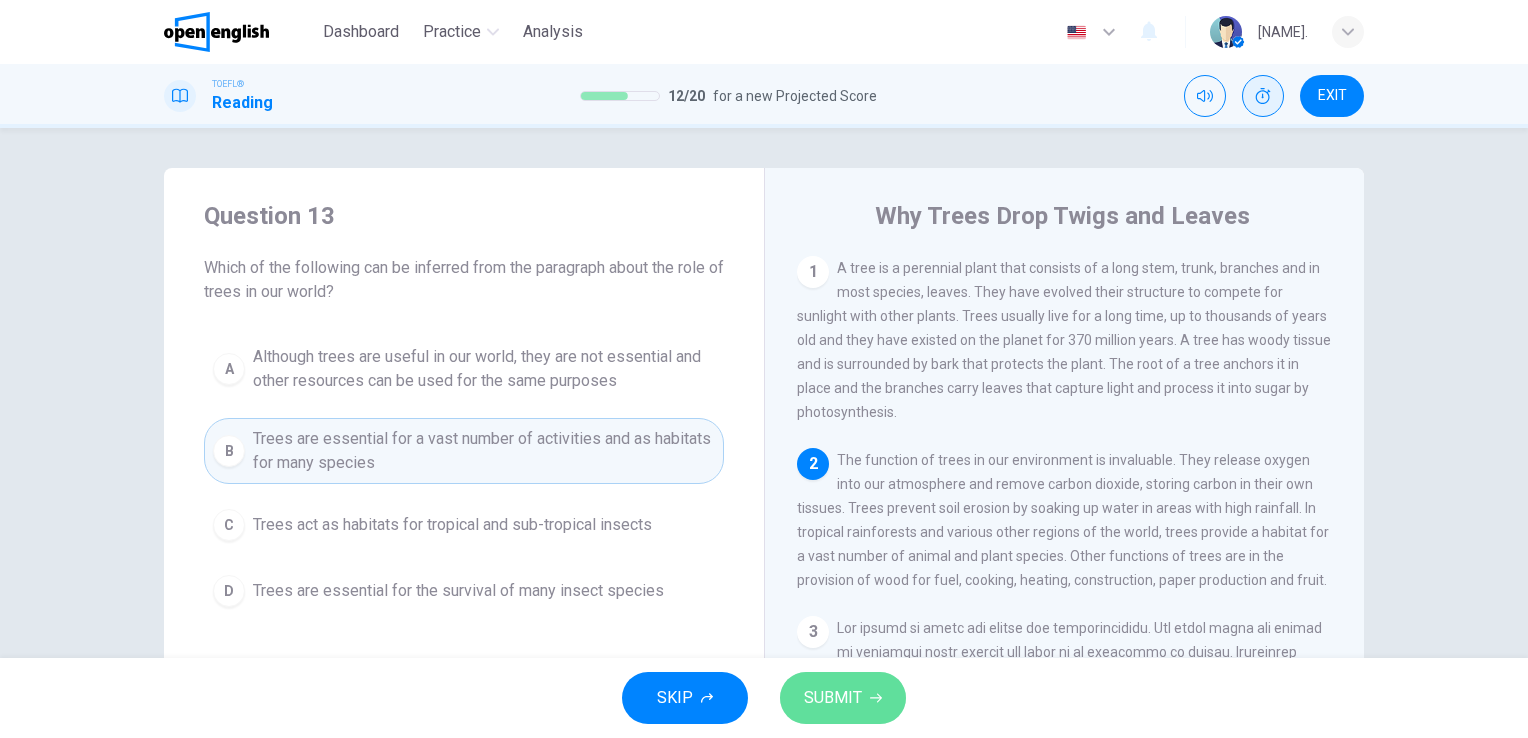 click on "SUBMIT" at bounding box center (833, 698) 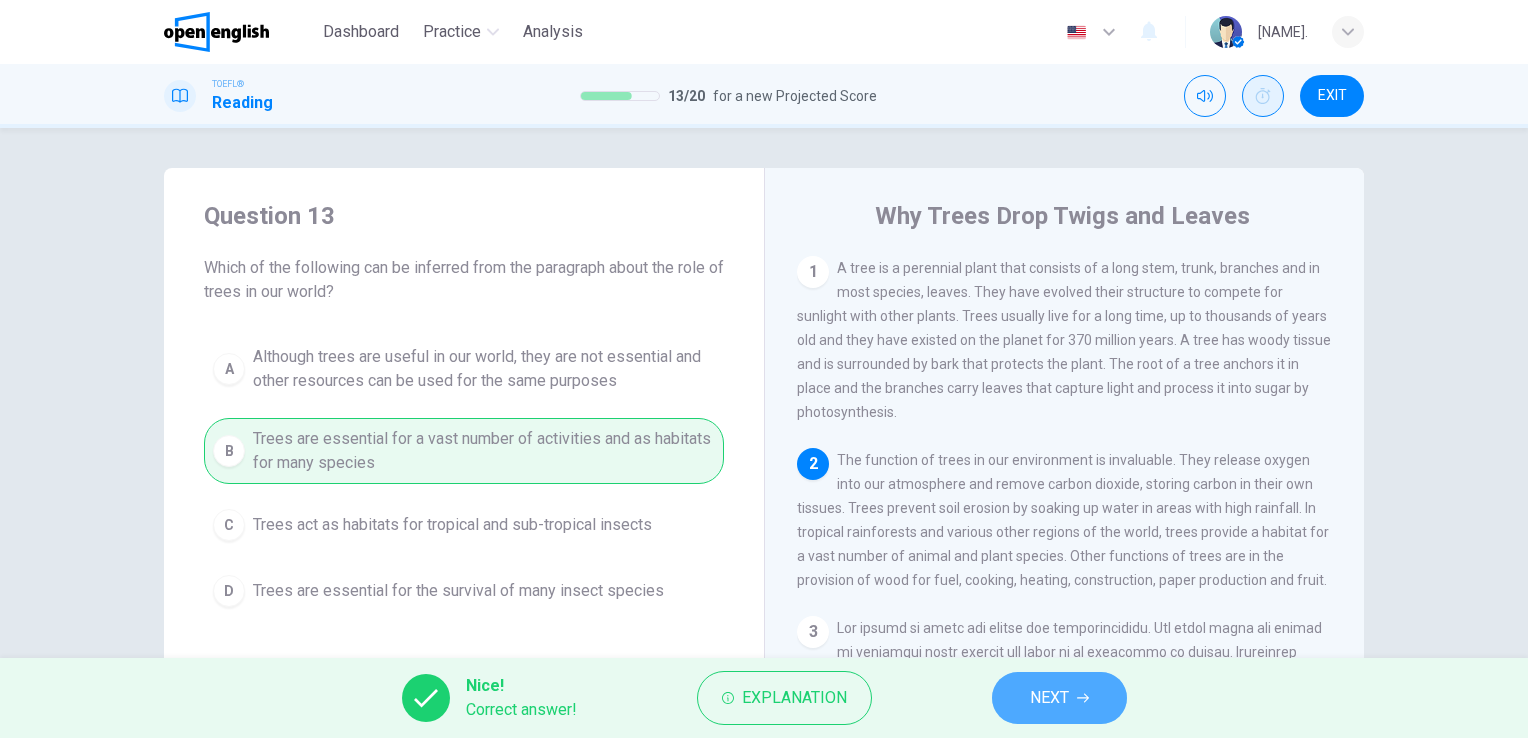click on "NEXT" at bounding box center (1059, 698) 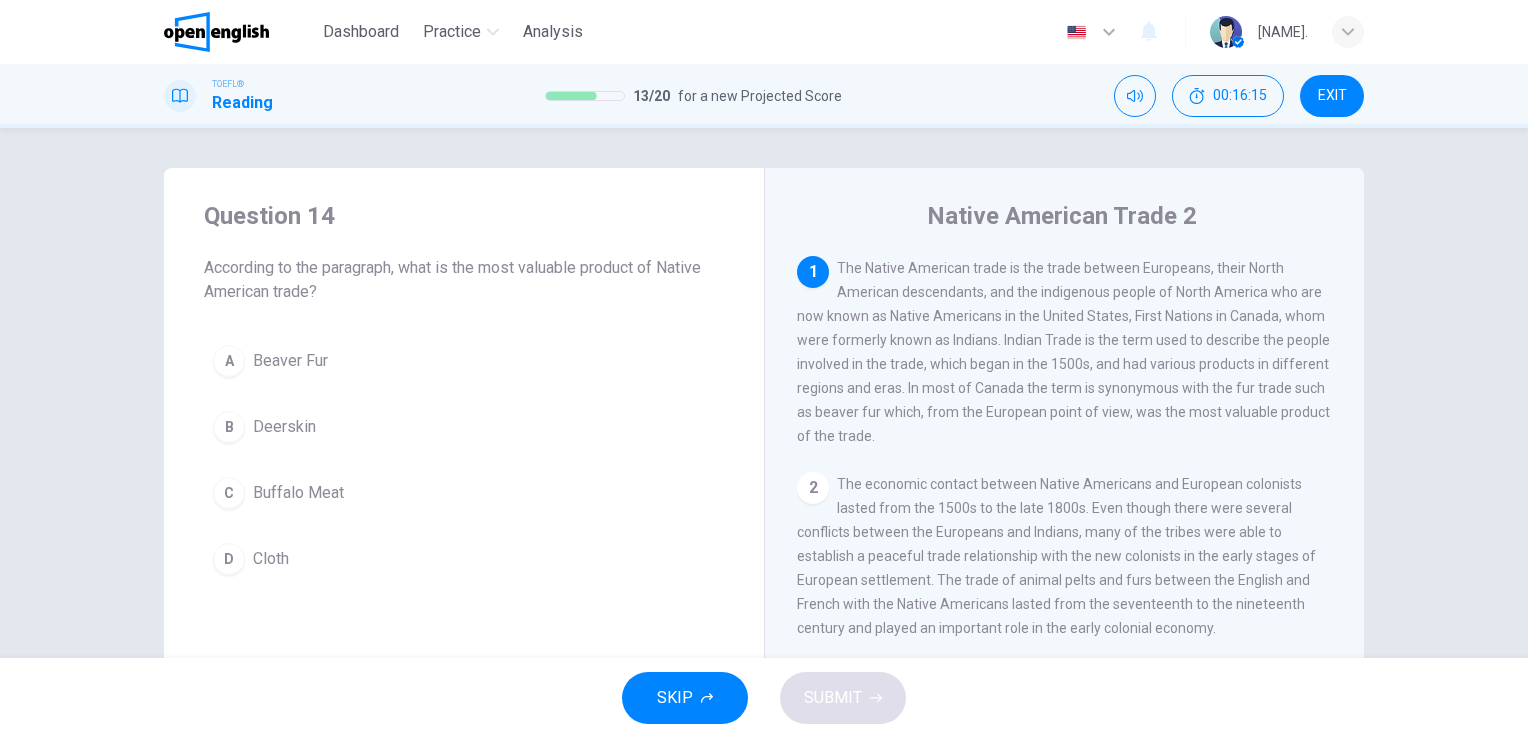 click on "A Beaver Fur" at bounding box center [464, 361] 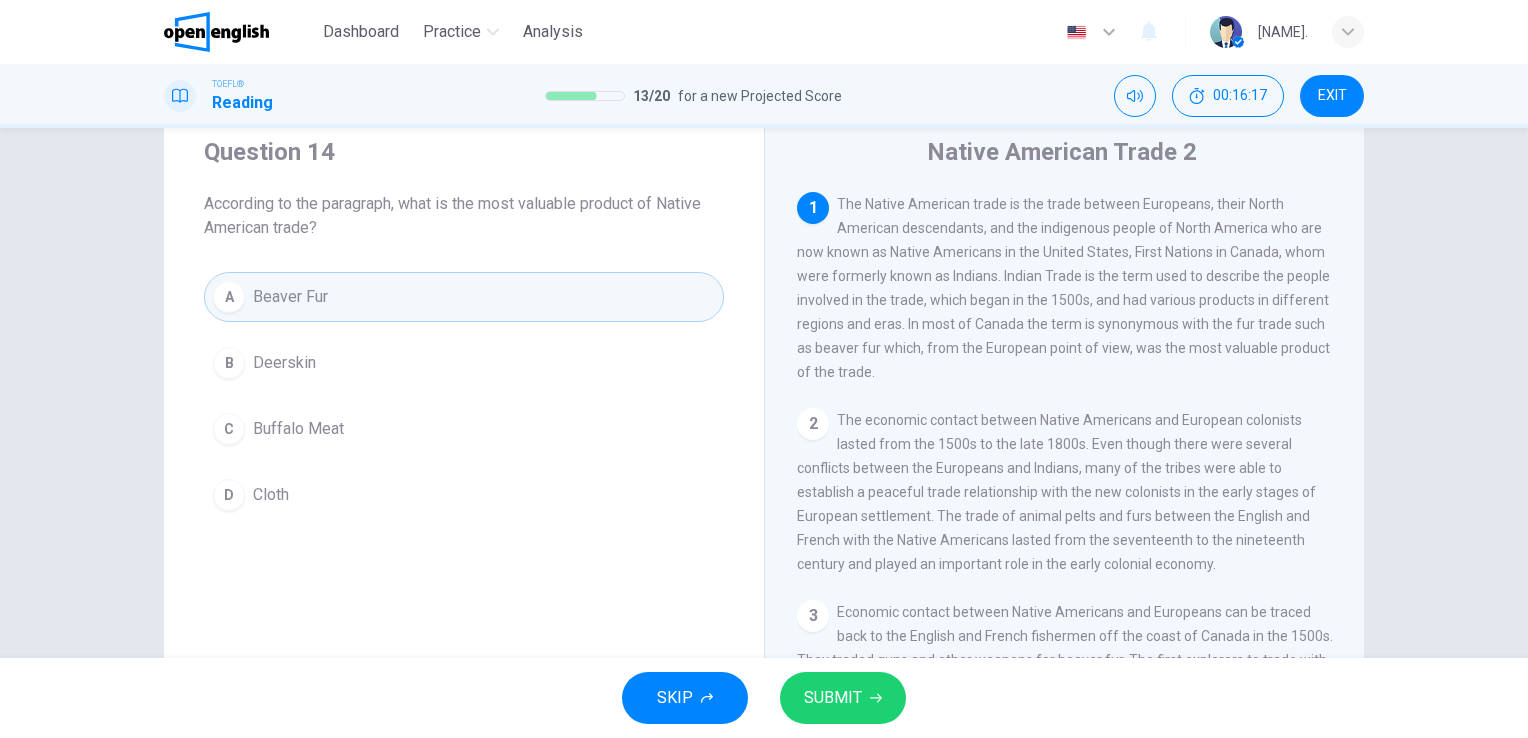 scroll, scrollTop: 64, scrollLeft: 0, axis: vertical 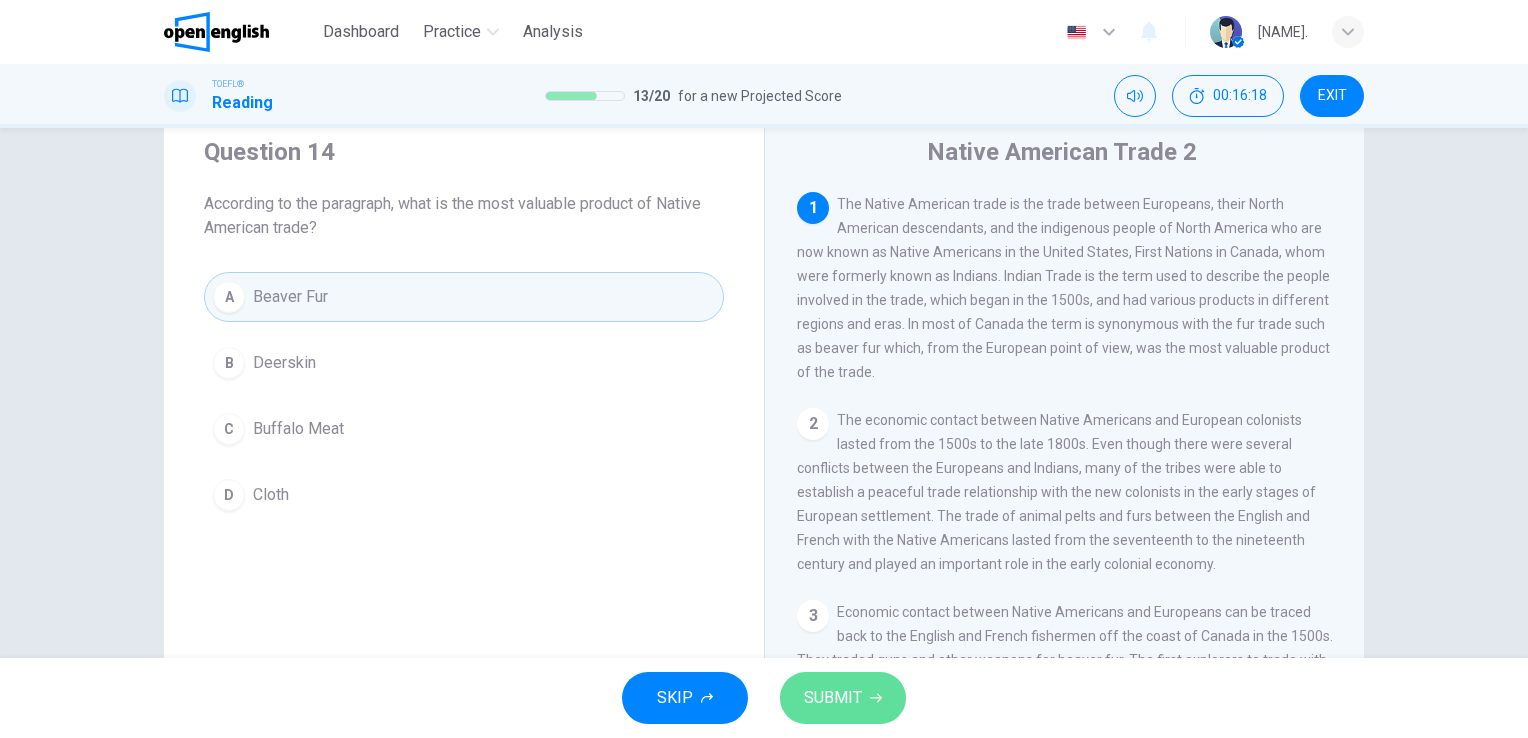 click 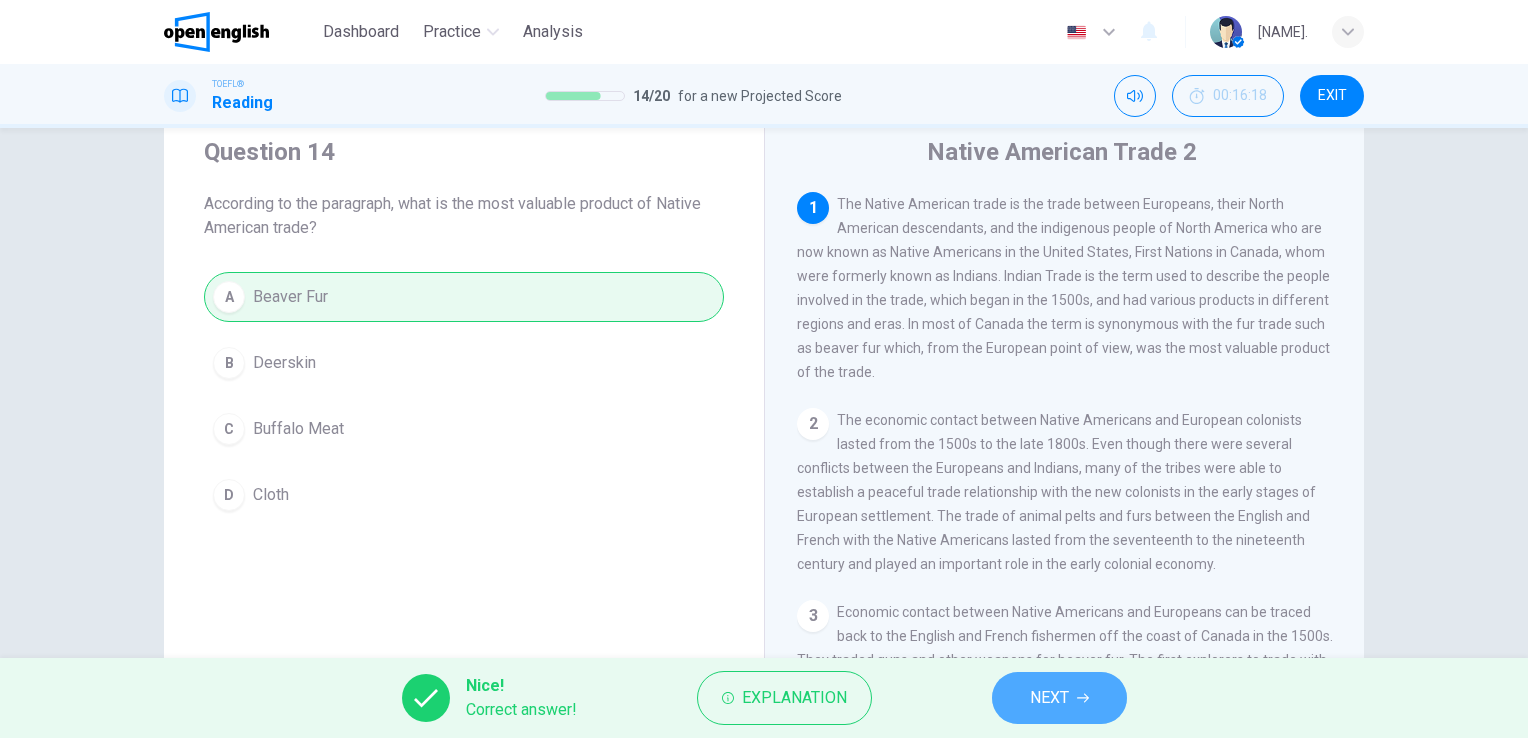 click on "NEXT" at bounding box center [1049, 698] 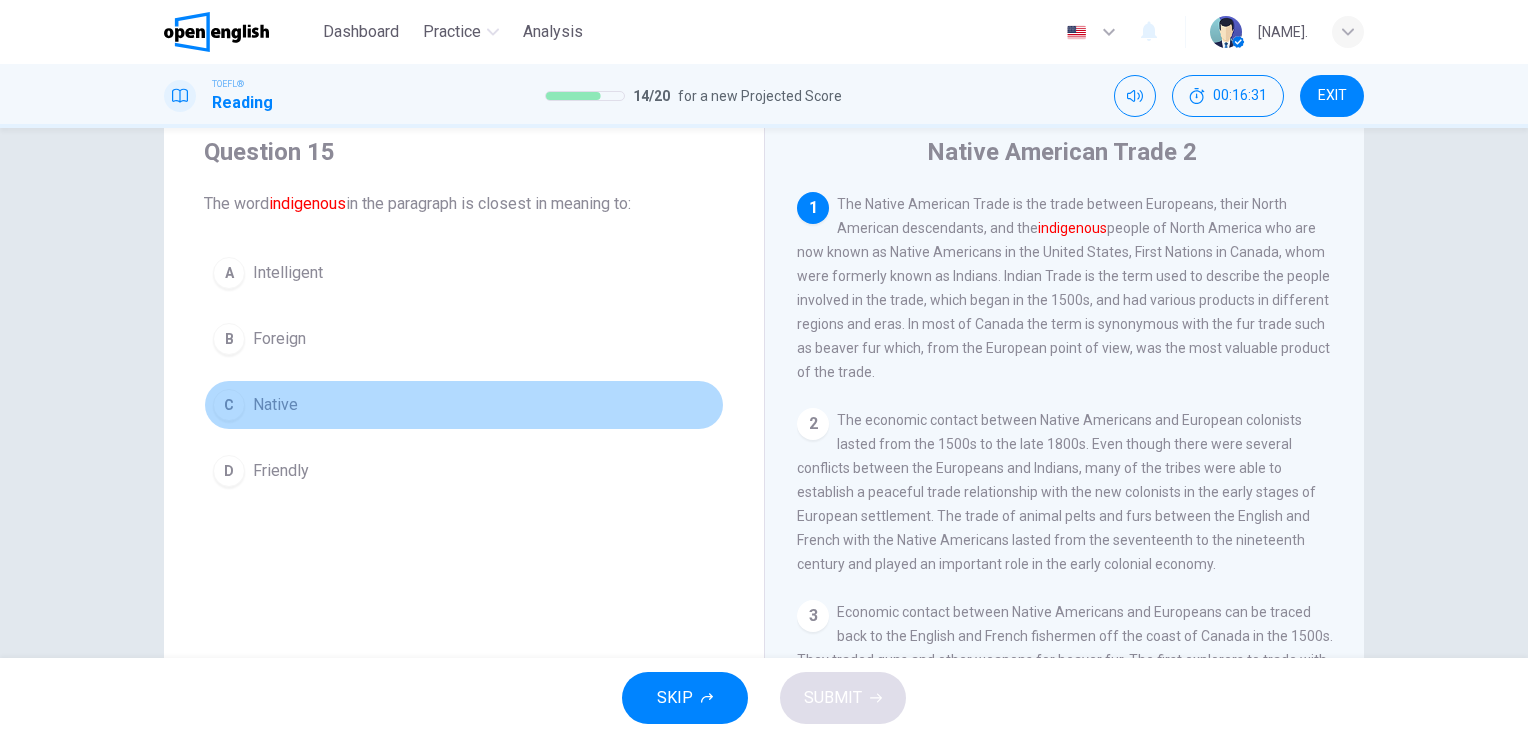 click on "C" at bounding box center [229, 405] 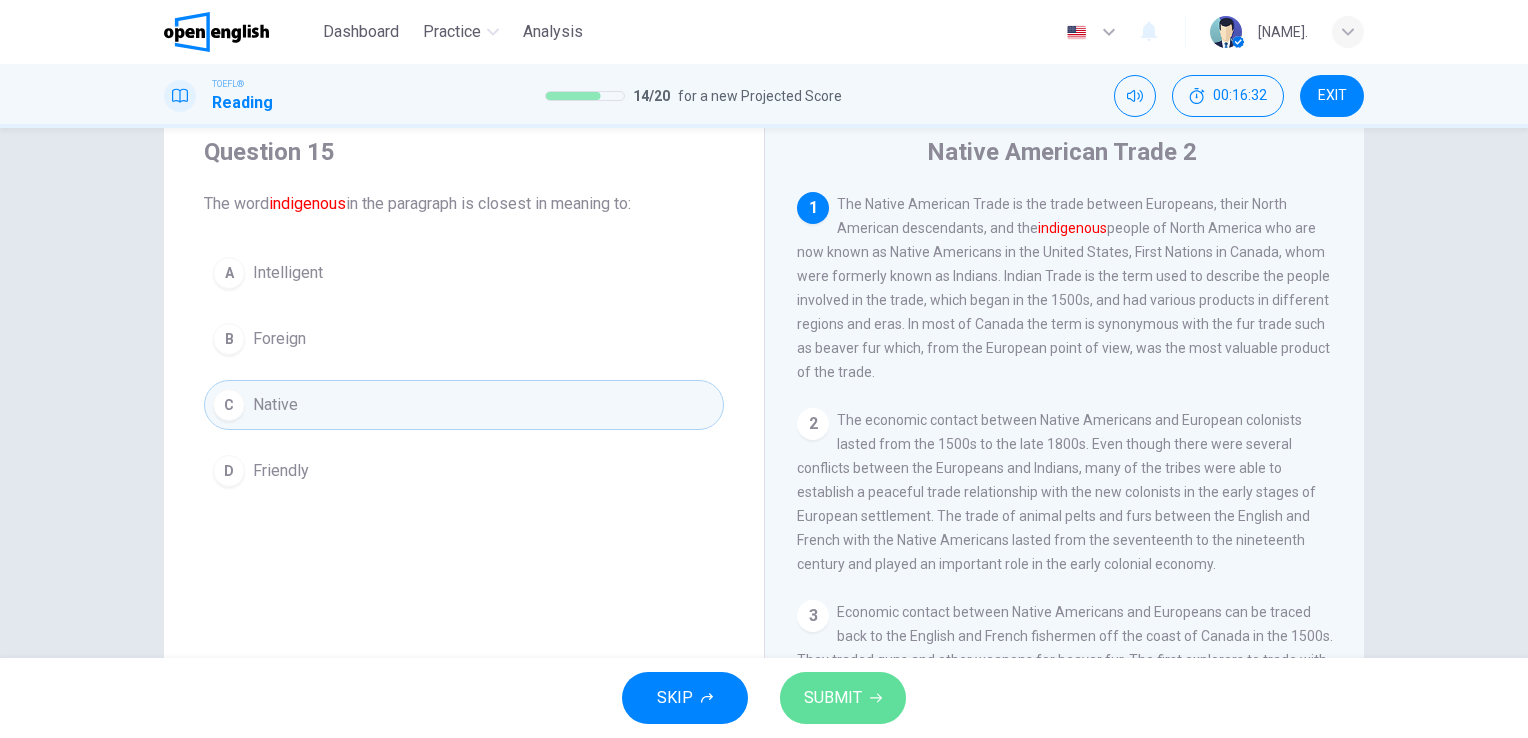 click on "SUBMIT" at bounding box center [833, 698] 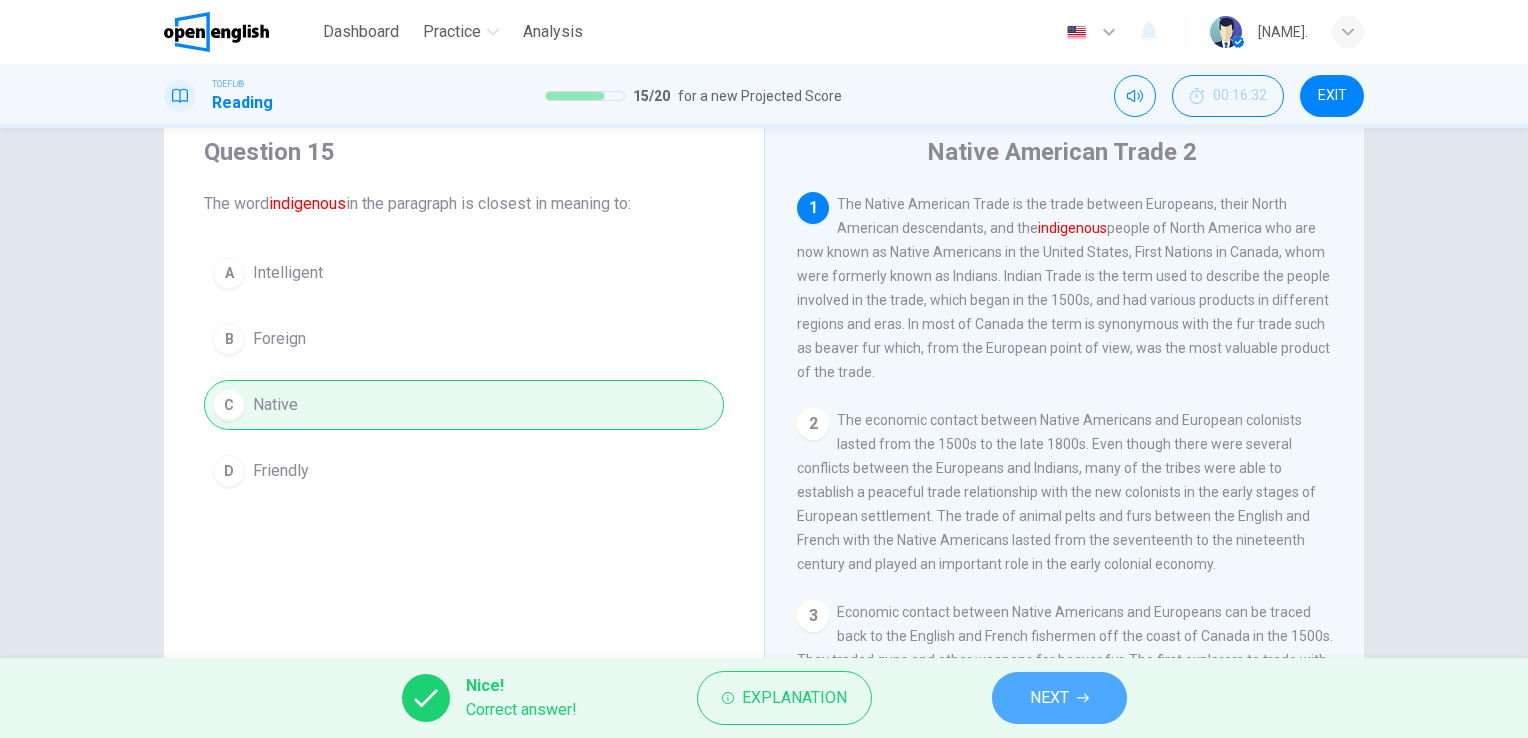 click on "NEXT" at bounding box center [1059, 698] 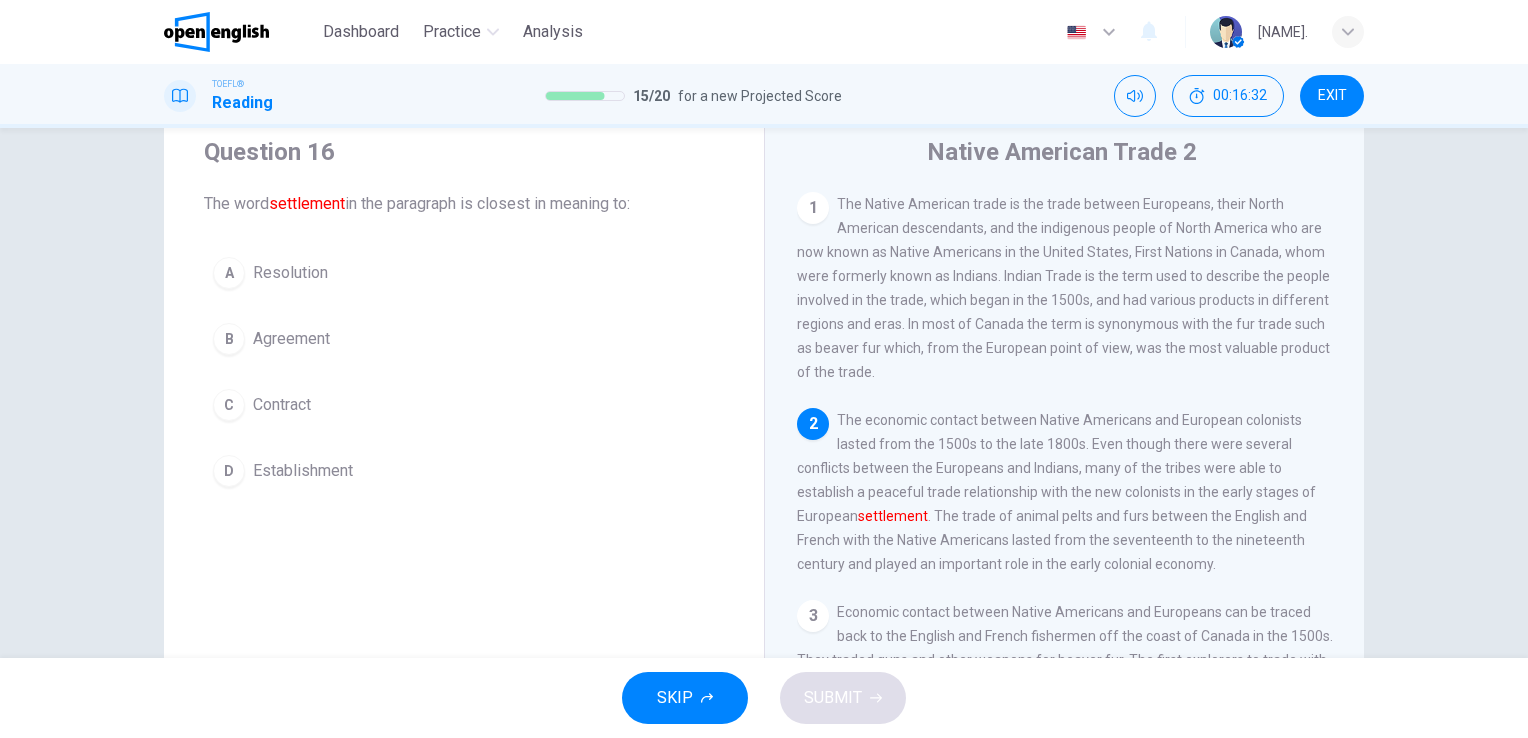 scroll, scrollTop: 20, scrollLeft: 0, axis: vertical 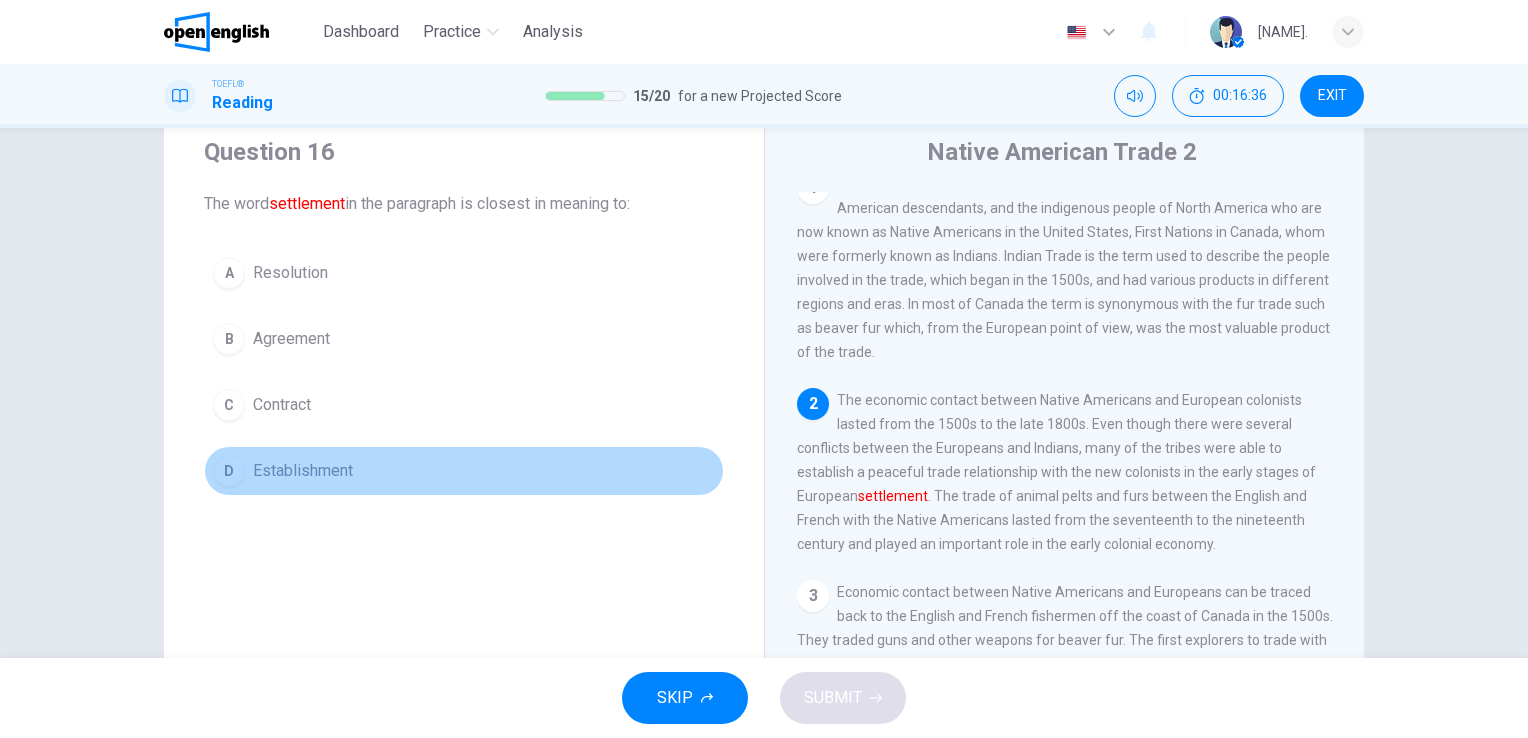 click on "Establishment" at bounding box center (303, 471) 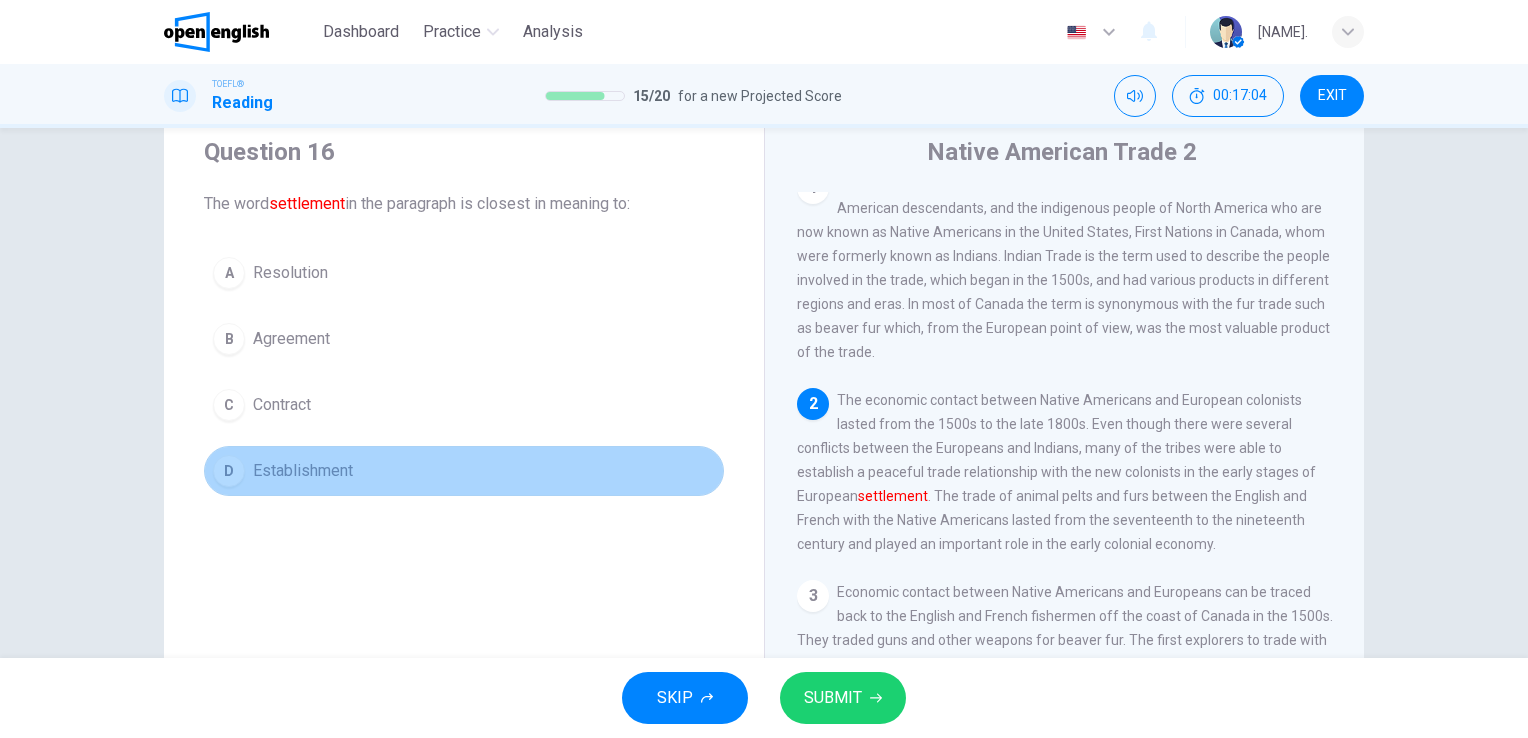 click on "D Establishment" at bounding box center (464, 471) 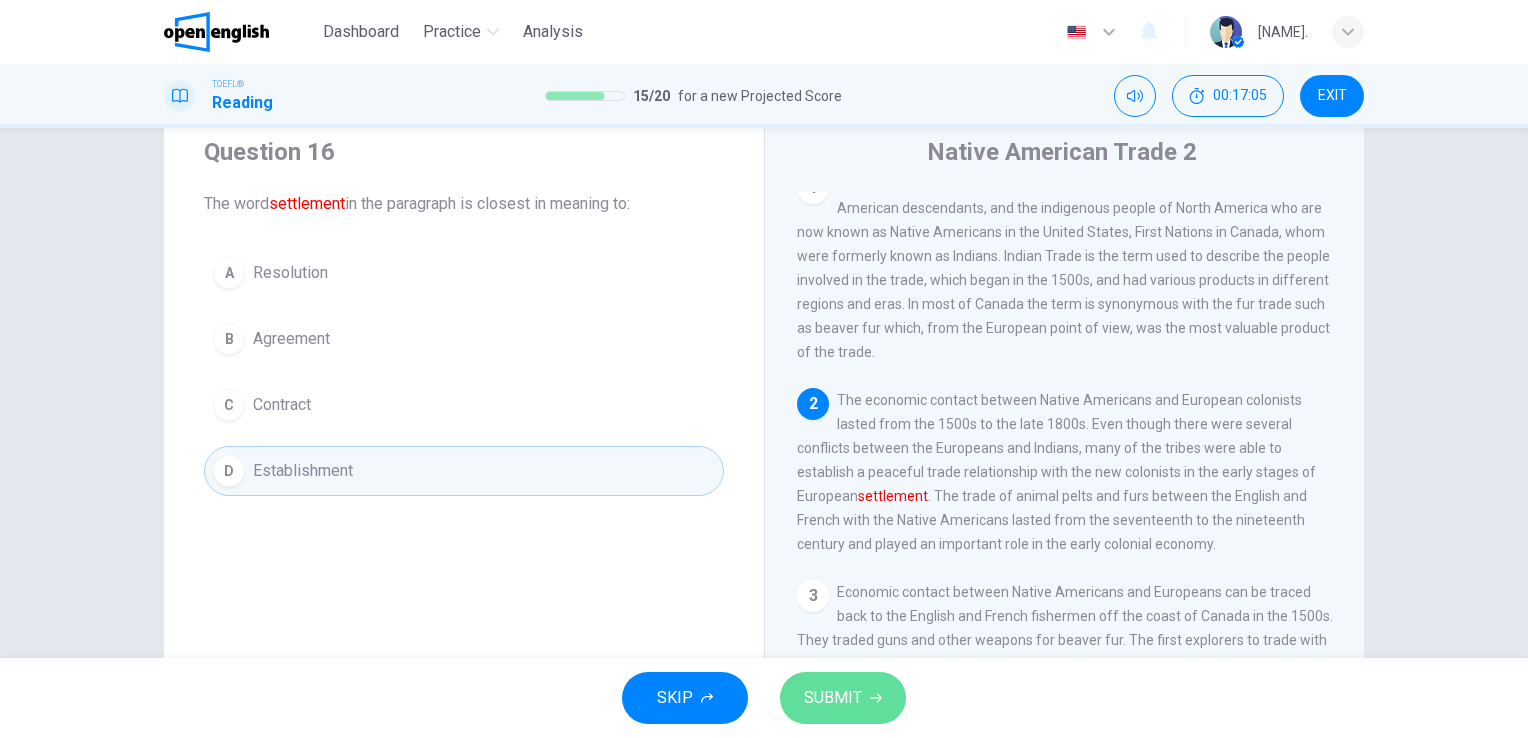click 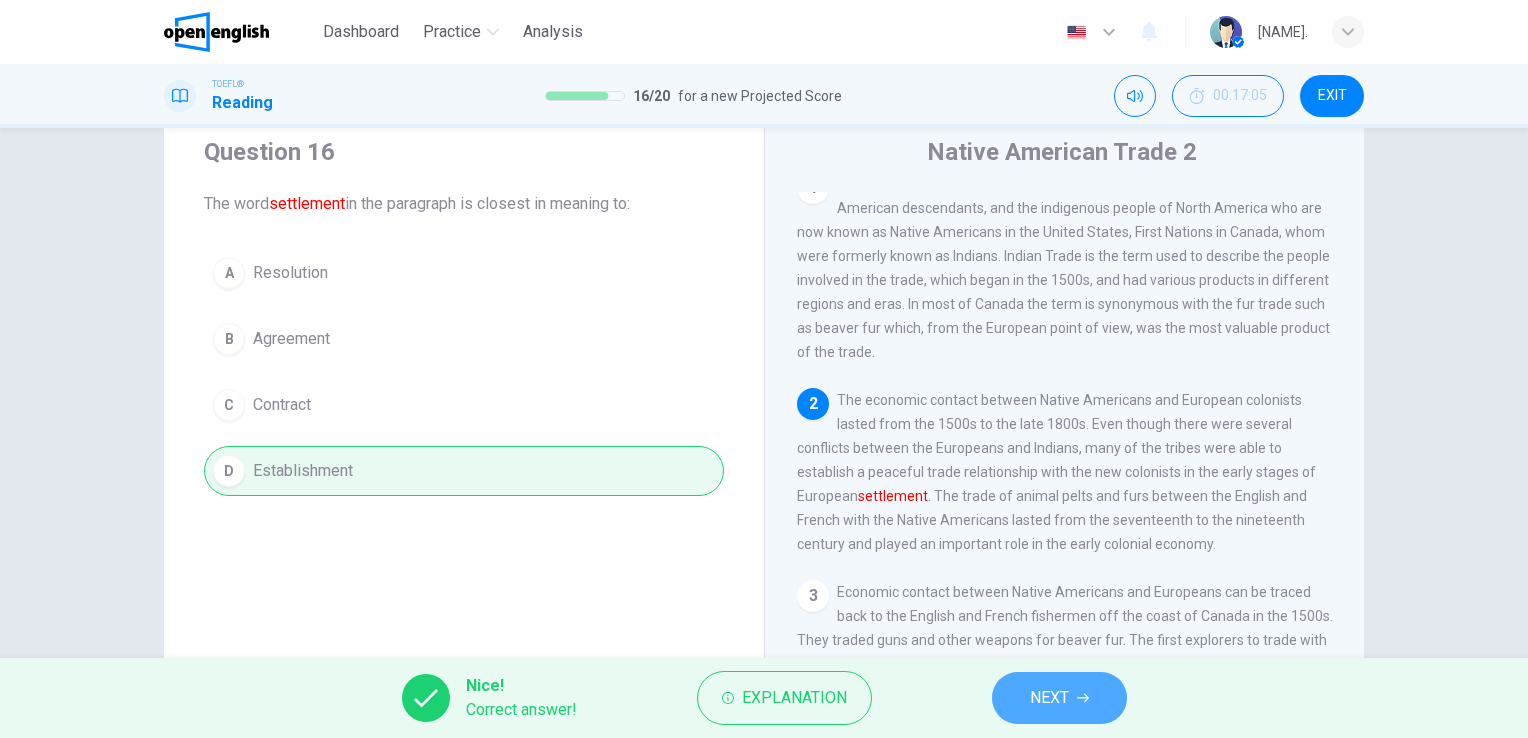 click on "NEXT" at bounding box center [1049, 698] 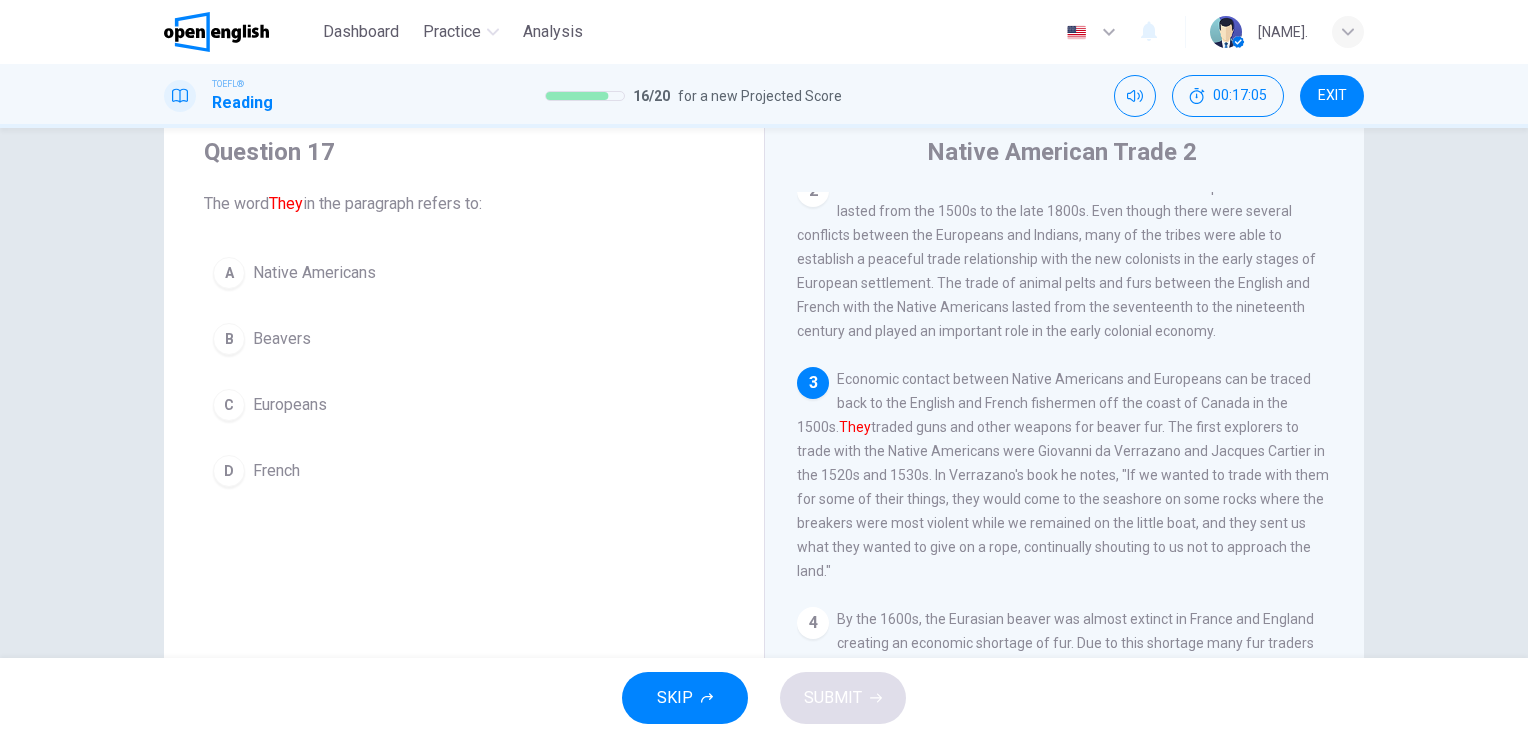 scroll, scrollTop: 268, scrollLeft: 0, axis: vertical 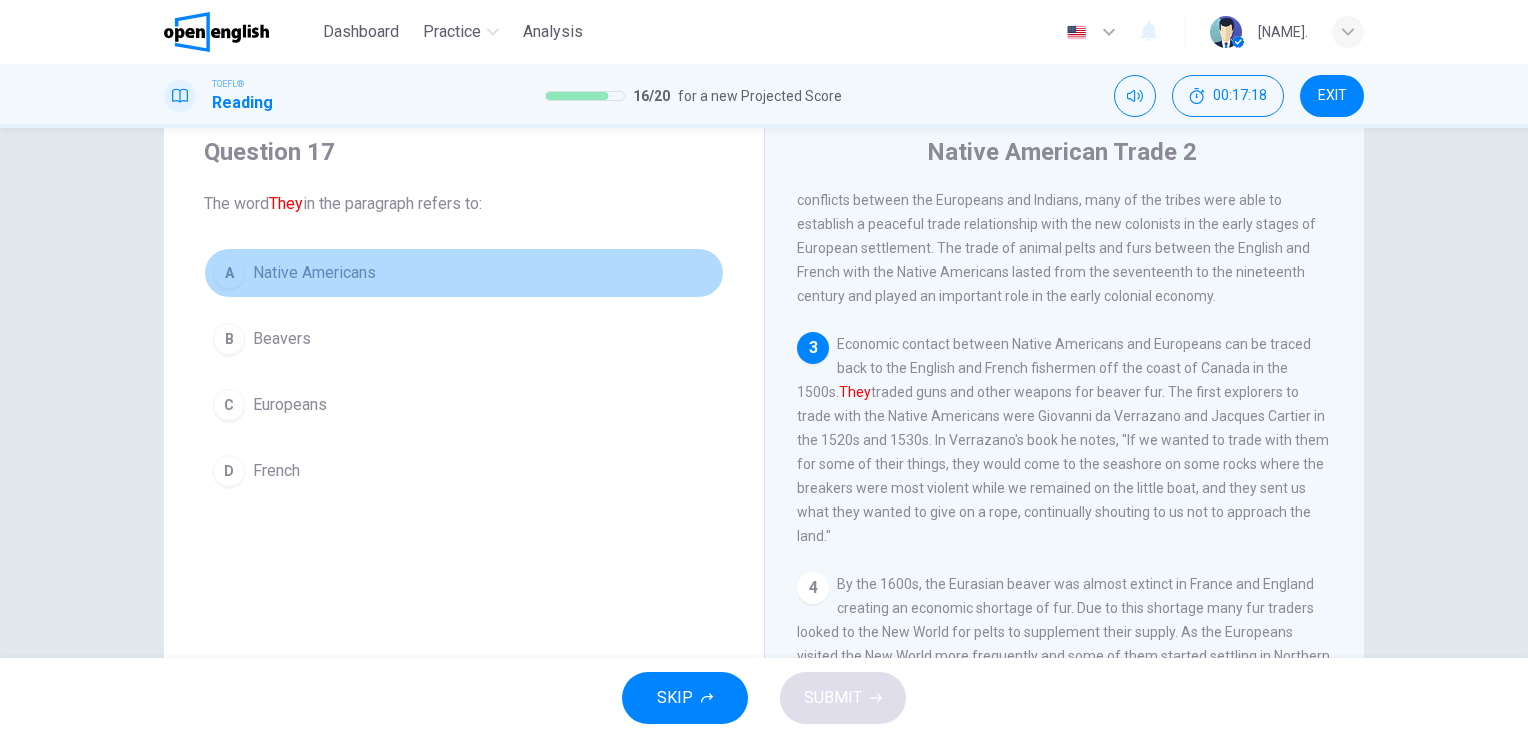 click on "A Native Americans" at bounding box center (464, 273) 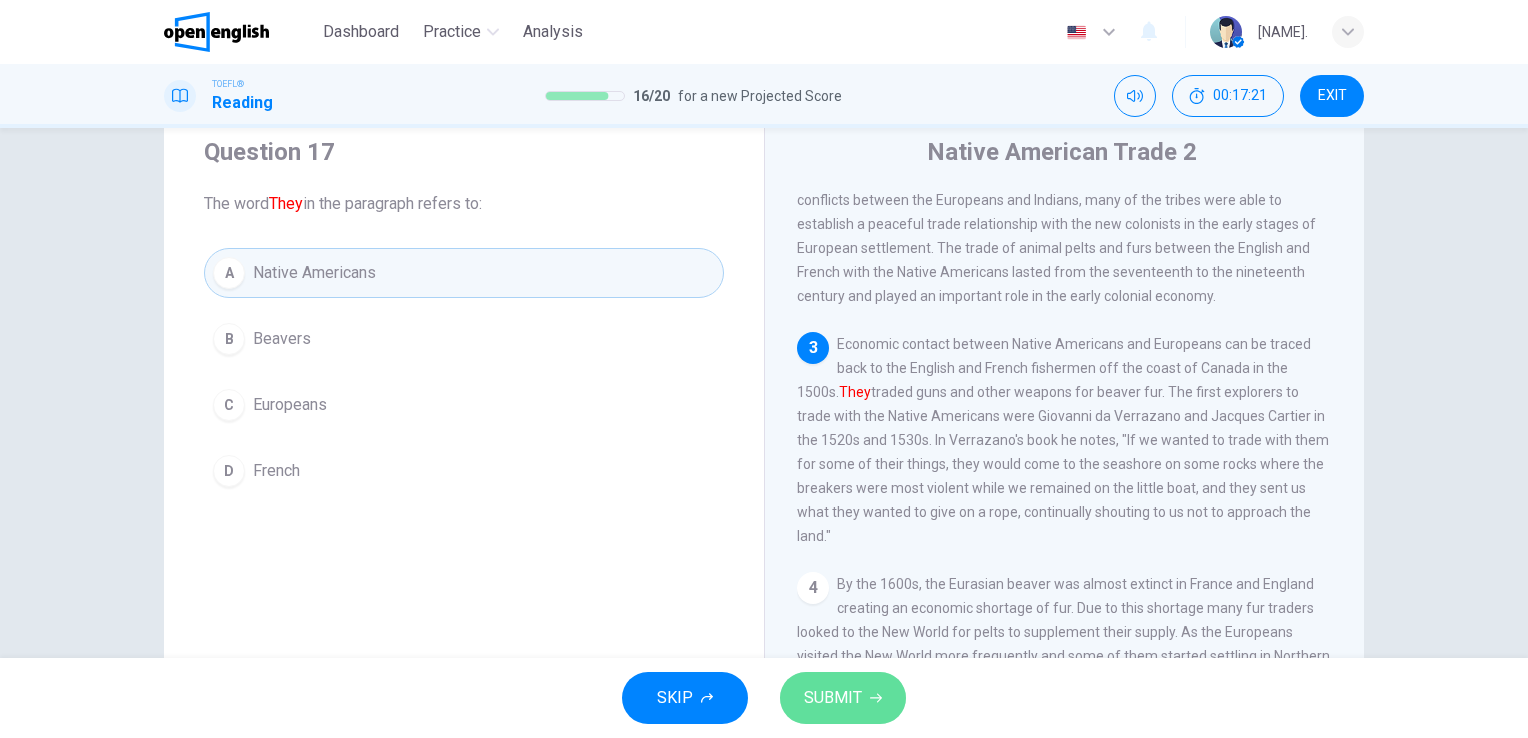 click on "SUBMIT" at bounding box center [833, 698] 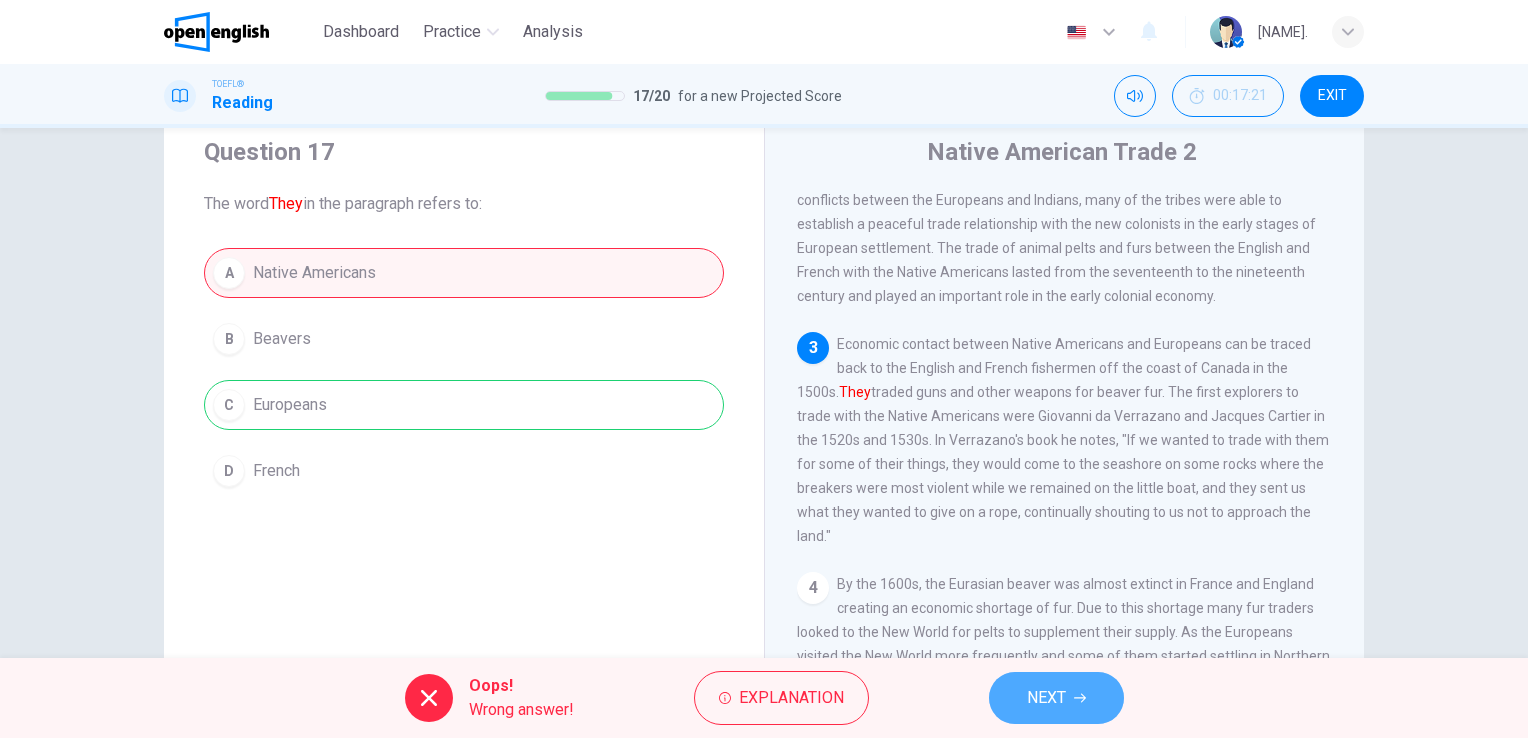 click on "NEXT" at bounding box center (1046, 698) 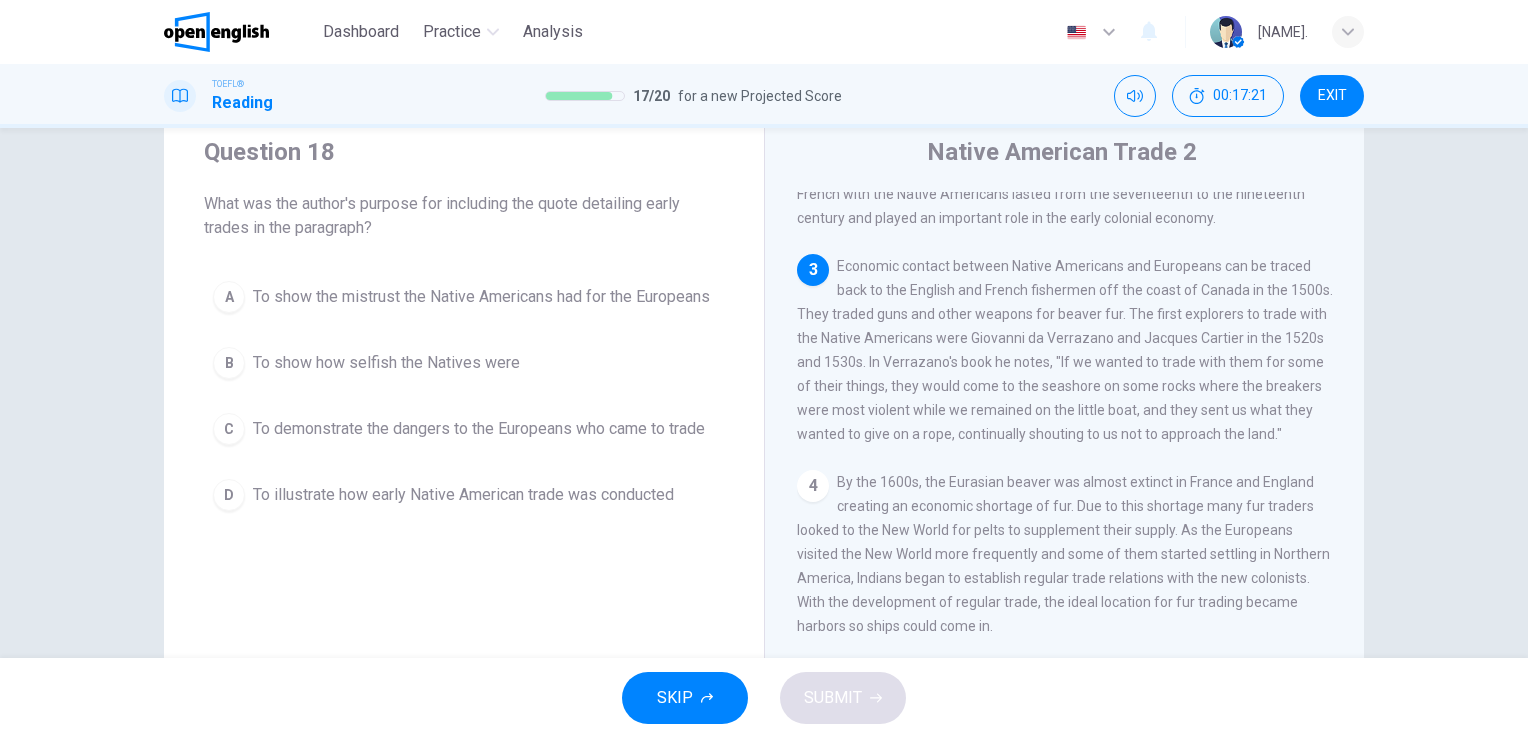 scroll, scrollTop: 420, scrollLeft: 0, axis: vertical 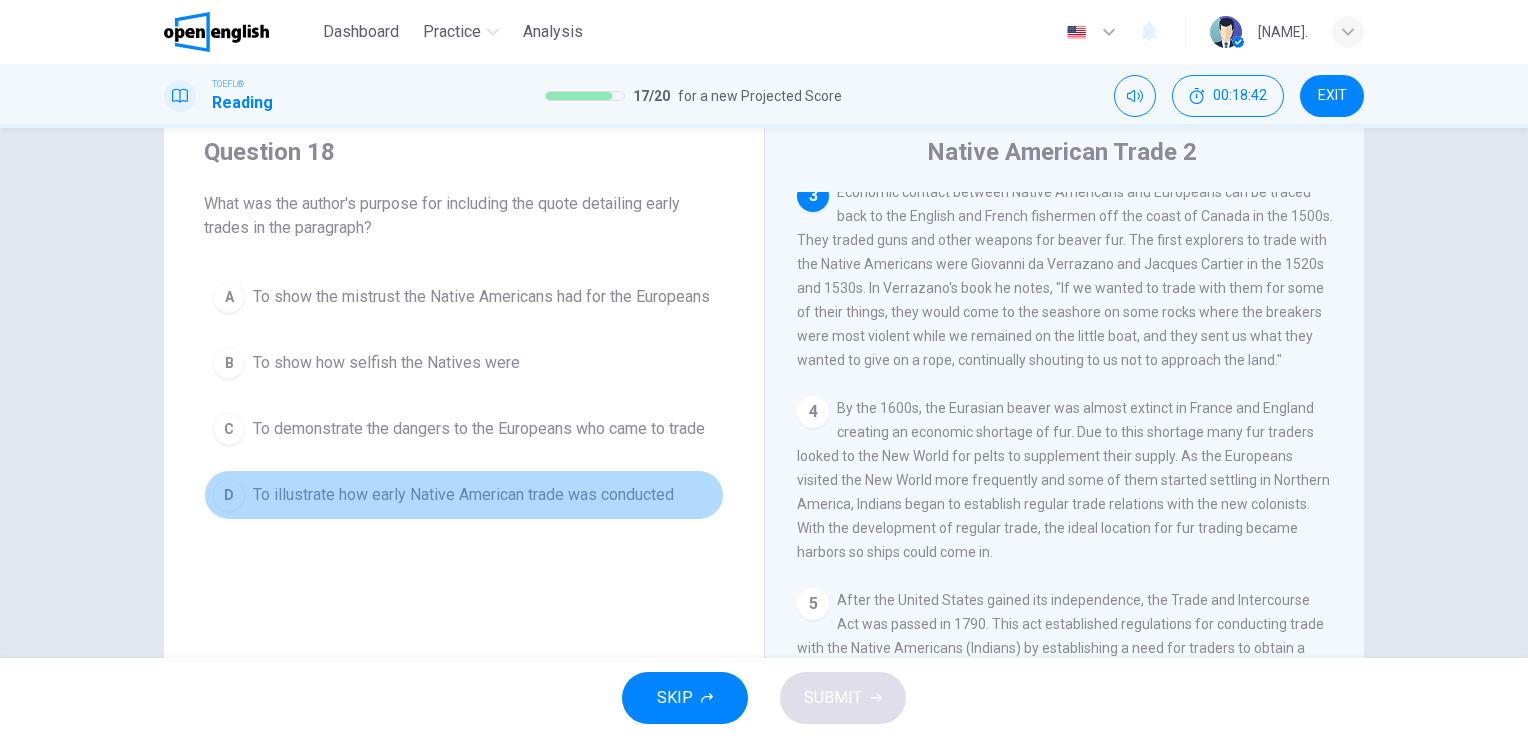 drag, startPoint x: 419, startPoint y: 518, endPoint x: 431, endPoint y: 523, distance: 13 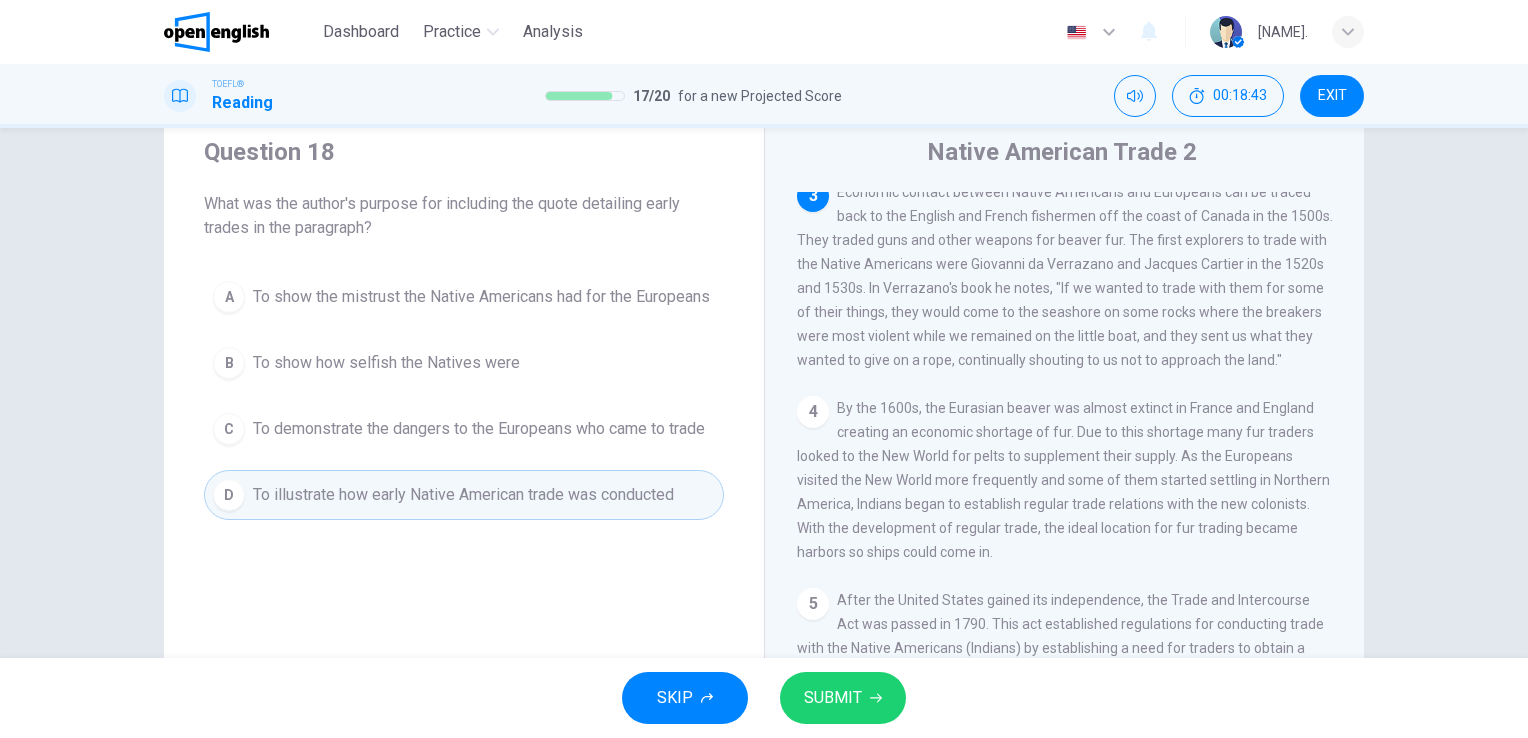 click on "Question 18 What was the author's purpose for including the quote detailing early trades in the paragraph? A To show the mistrust the Native Americans had for the Europeans B To show how selfish the Natives were C To demonstrate the dangers to the Europeans who came to trade D To illustrate how early Native American trade was conducted" at bounding box center [464, 451] 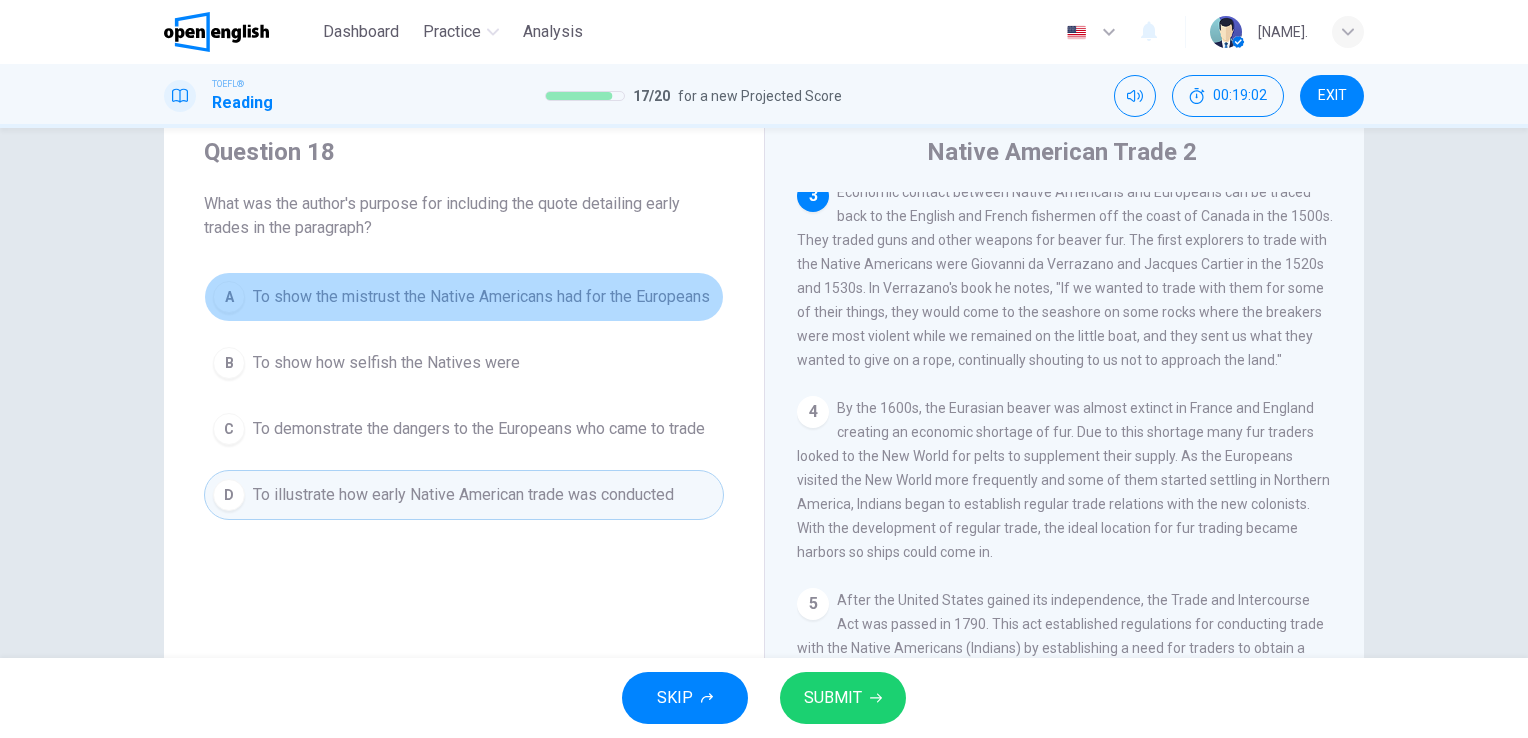 click on "To show the mistrust the Native Americans had for the Europeans" at bounding box center (481, 297) 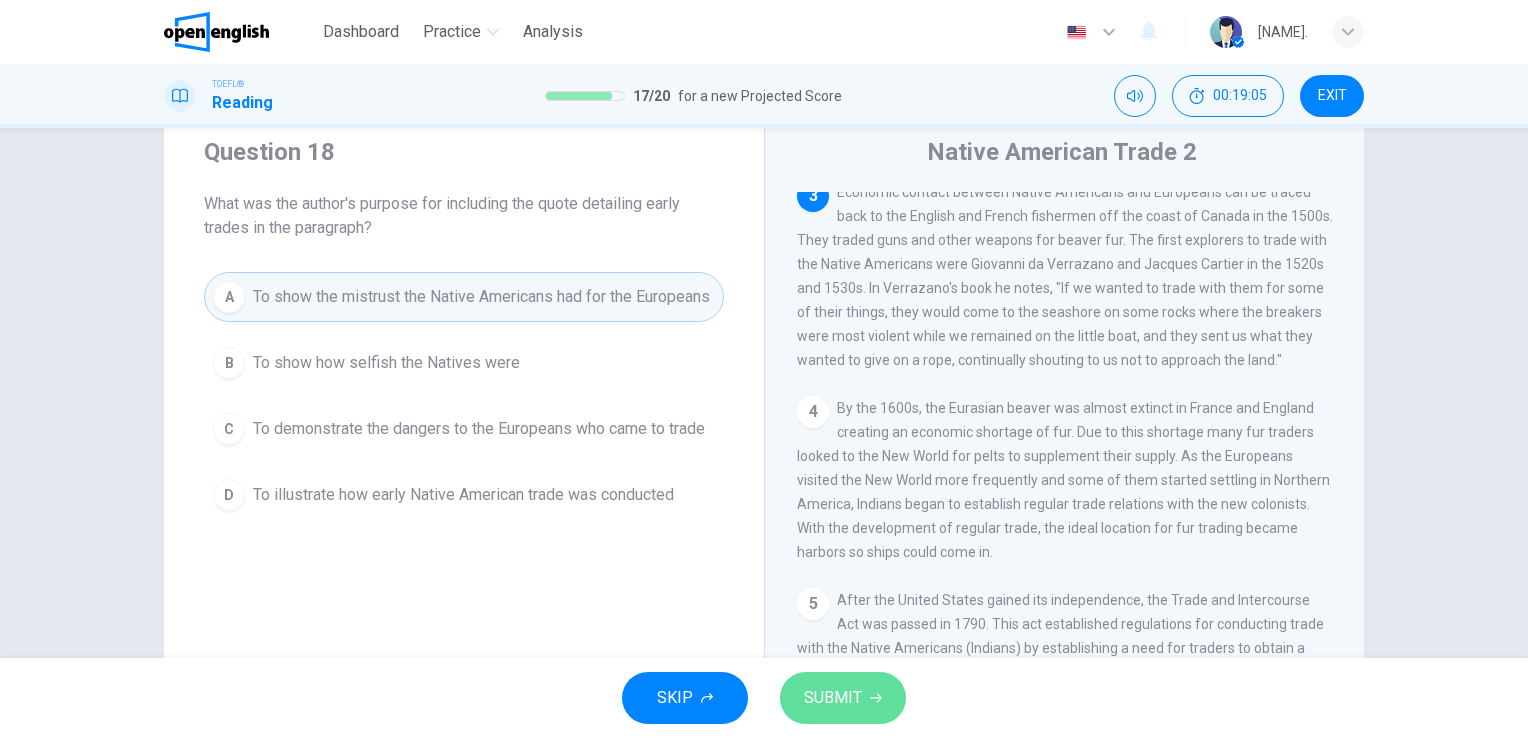 click 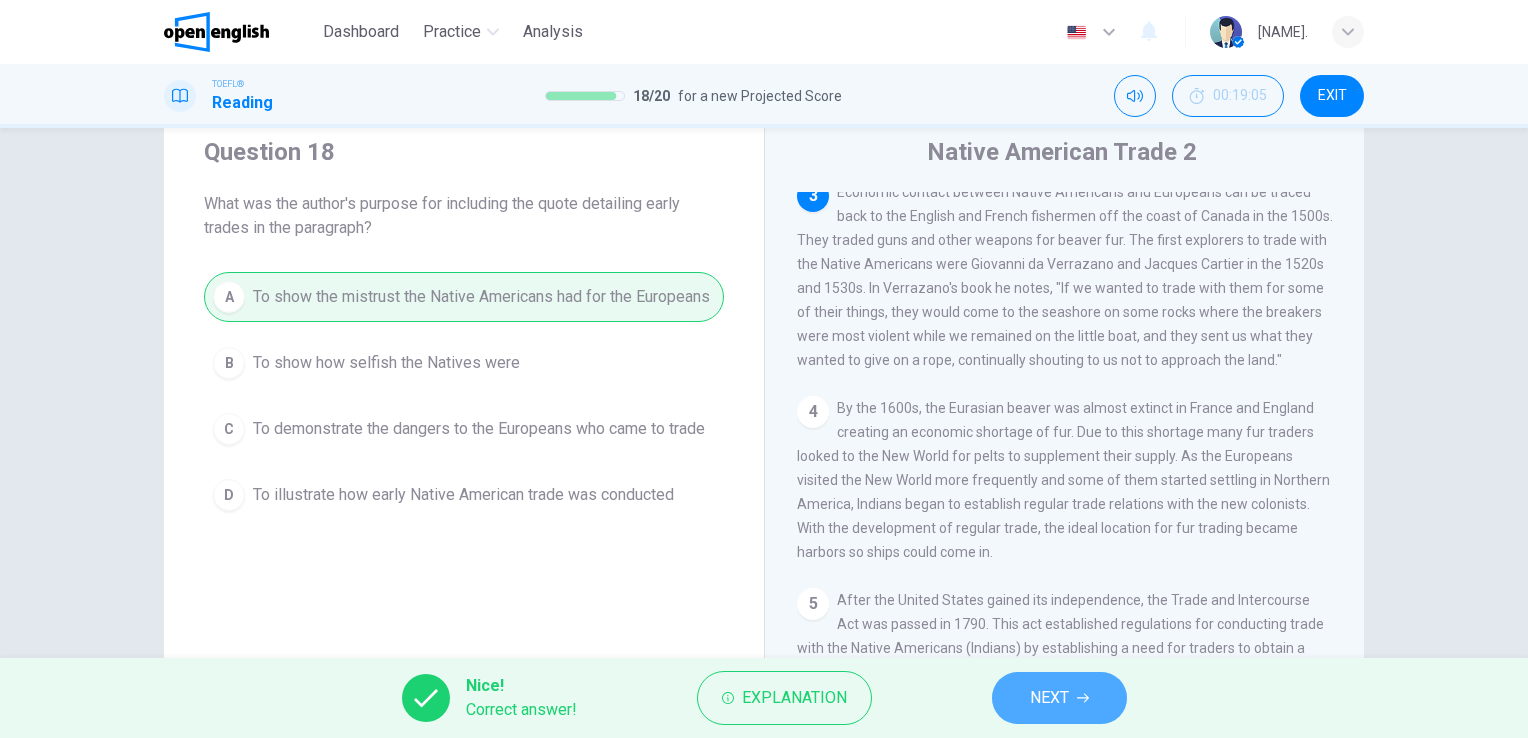 click on "NEXT" at bounding box center (1059, 698) 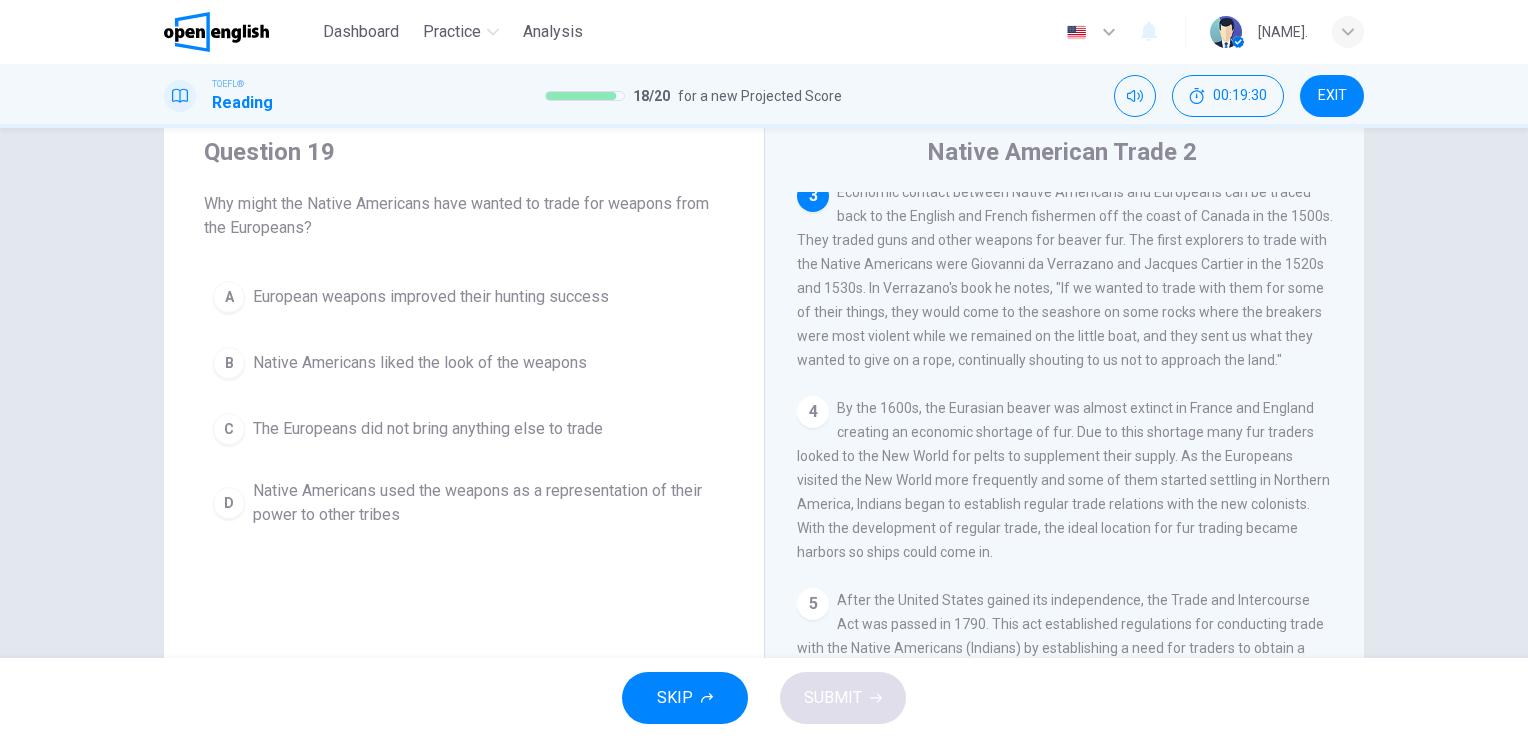 click on "A European weapons improved their hunting success B Native Americans liked the look of the weapons C The Europeans did not bring anything else to trade D Native Americans used the weapons as a representation of their power to other tribes" at bounding box center (464, 404) 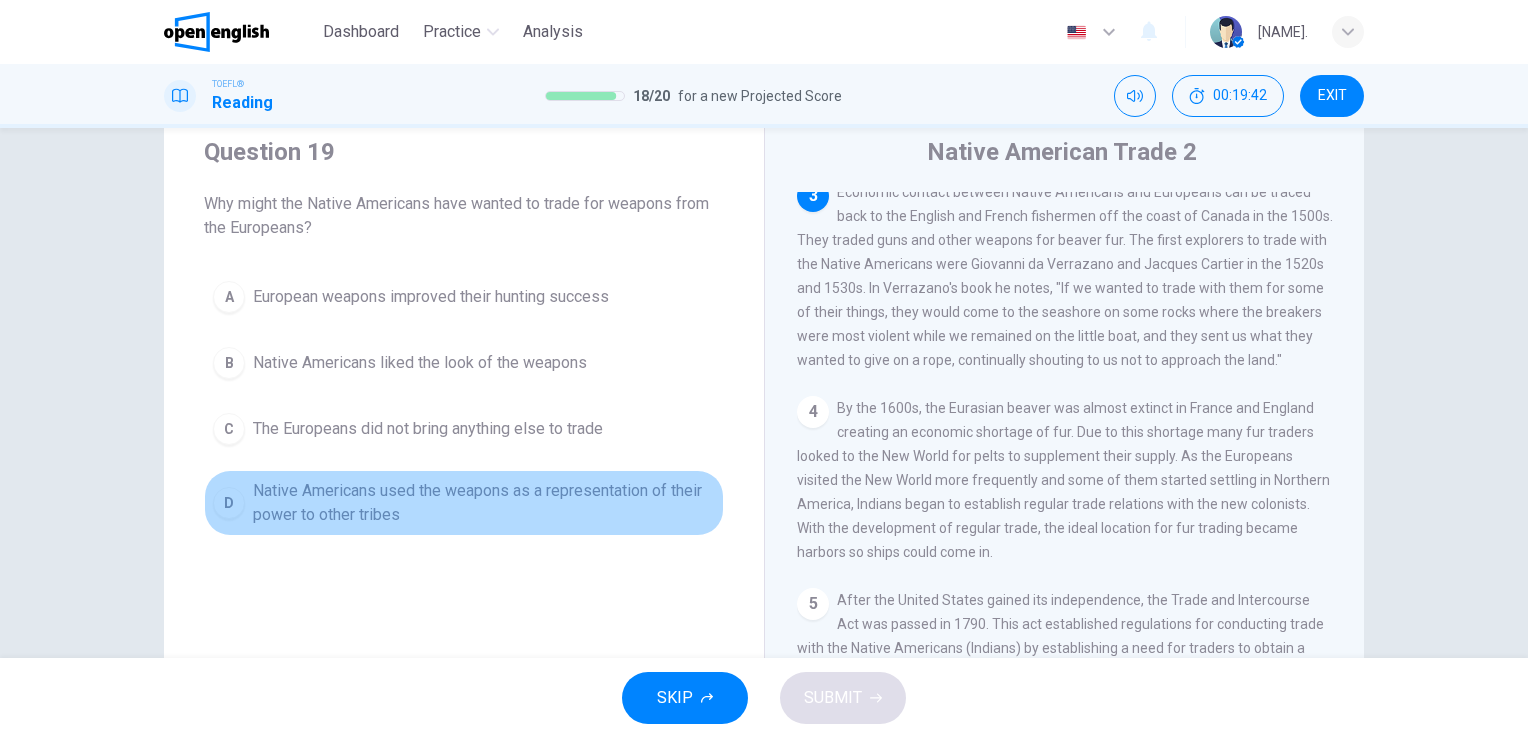 click on "Native Americans used the weapons as a representation of their power to other tribes" at bounding box center [484, 503] 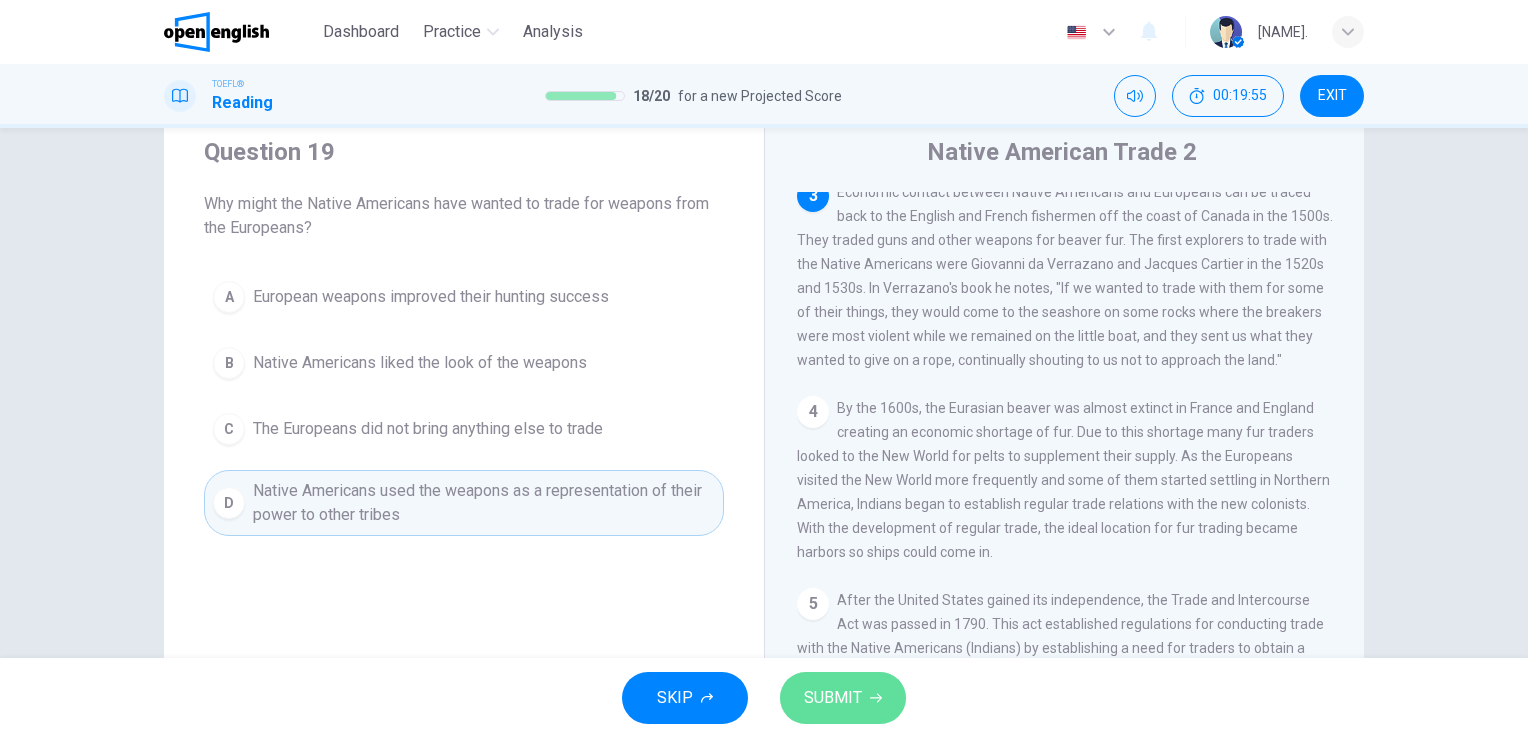 click on "SUBMIT" at bounding box center (833, 698) 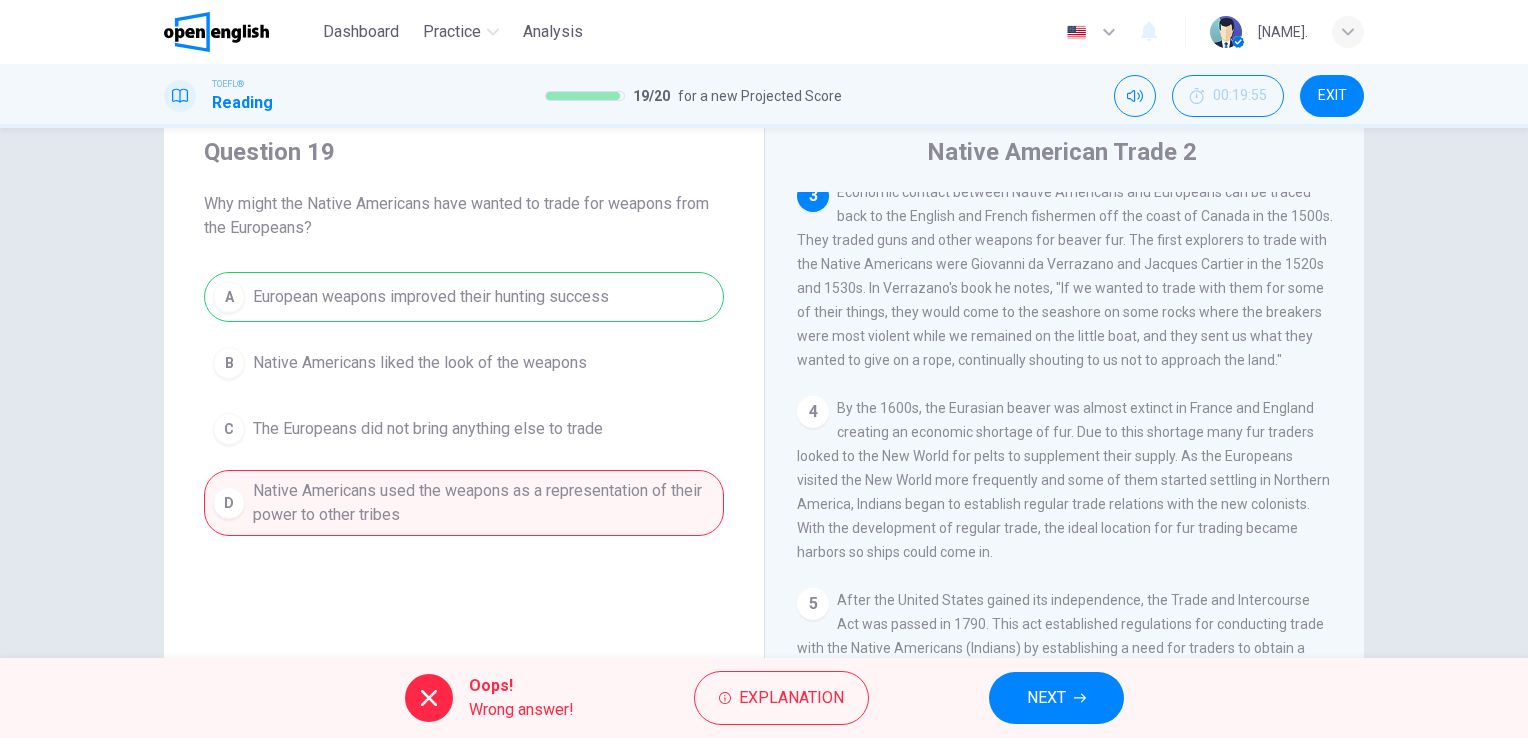 click on "NEXT" at bounding box center [1056, 698] 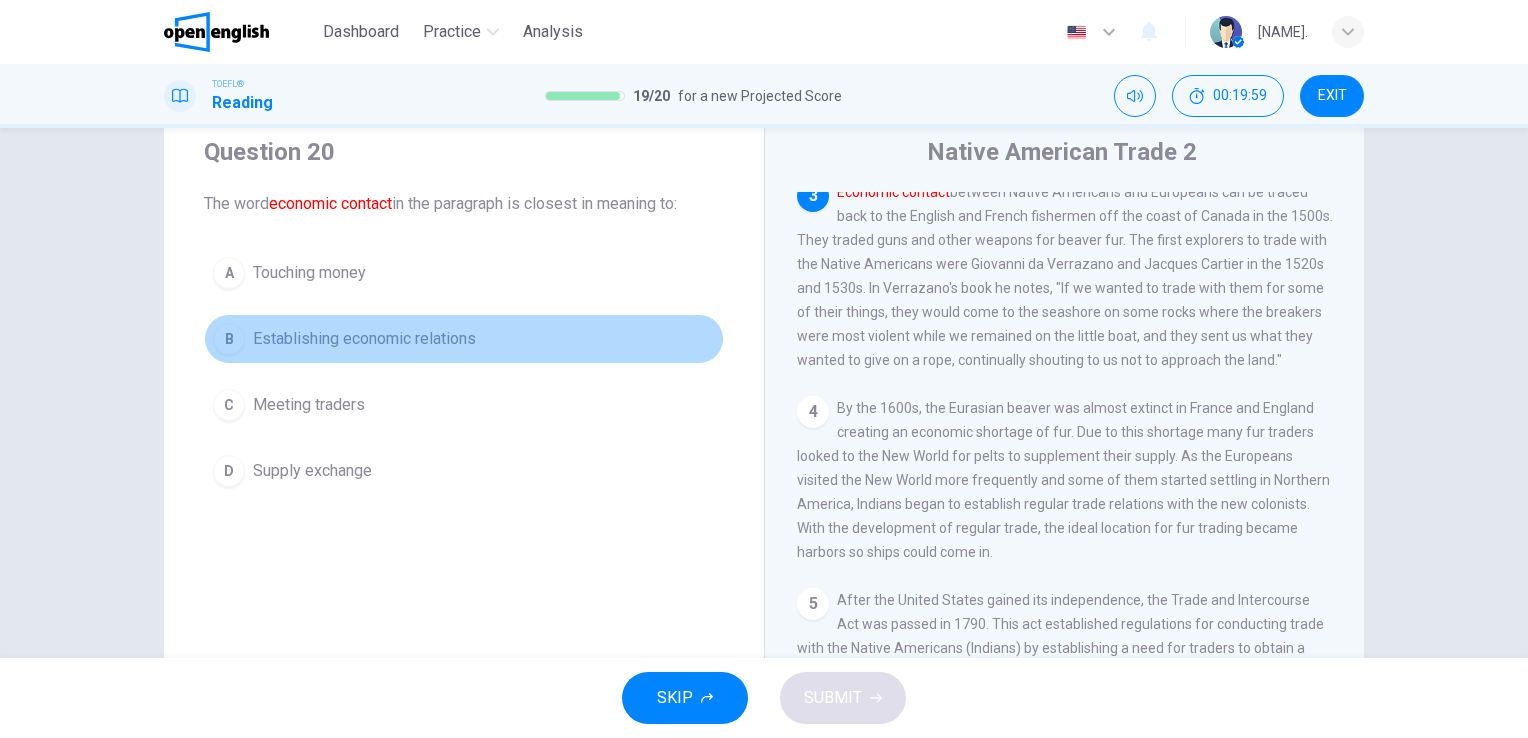 click on "Establishing economic relations" at bounding box center [364, 339] 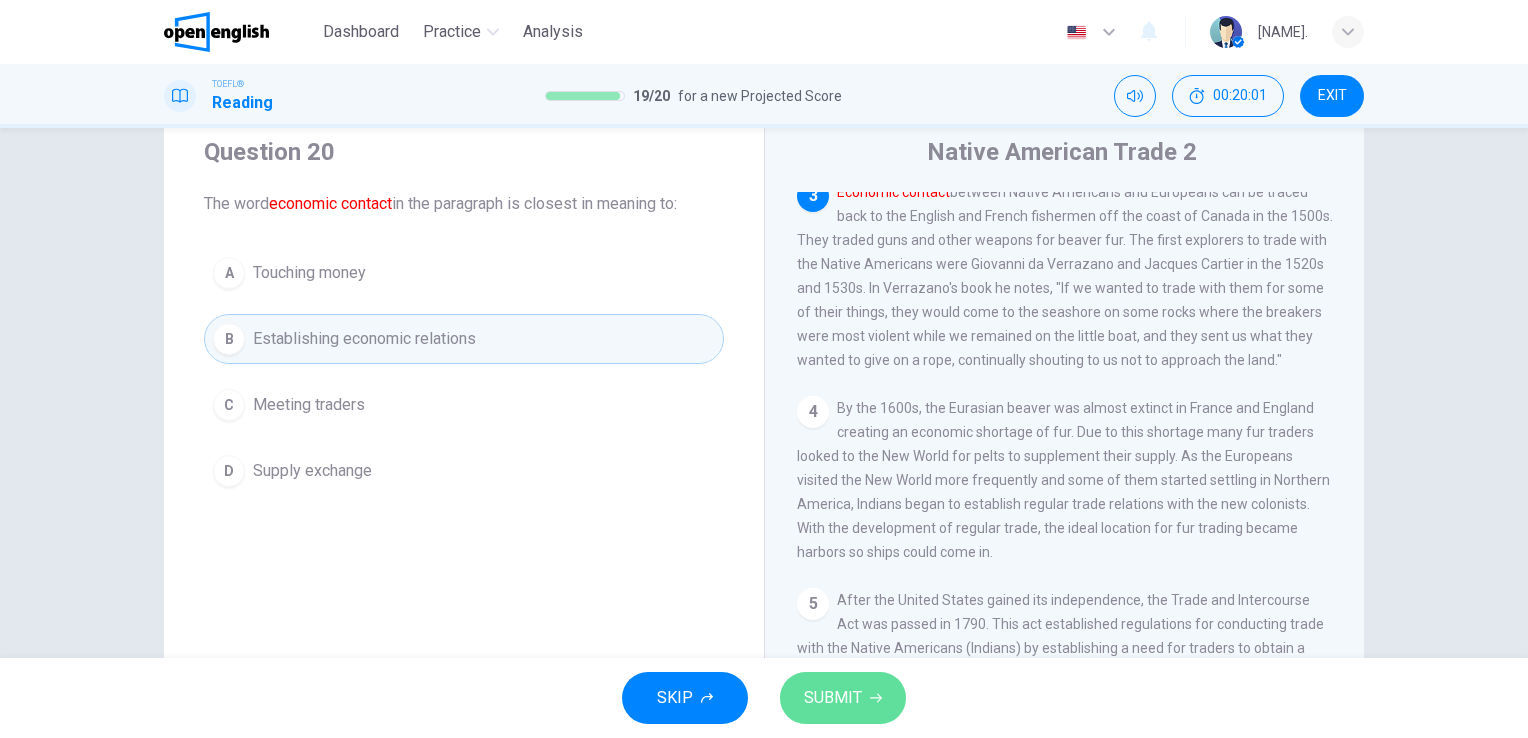click on "SUBMIT" at bounding box center [833, 698] 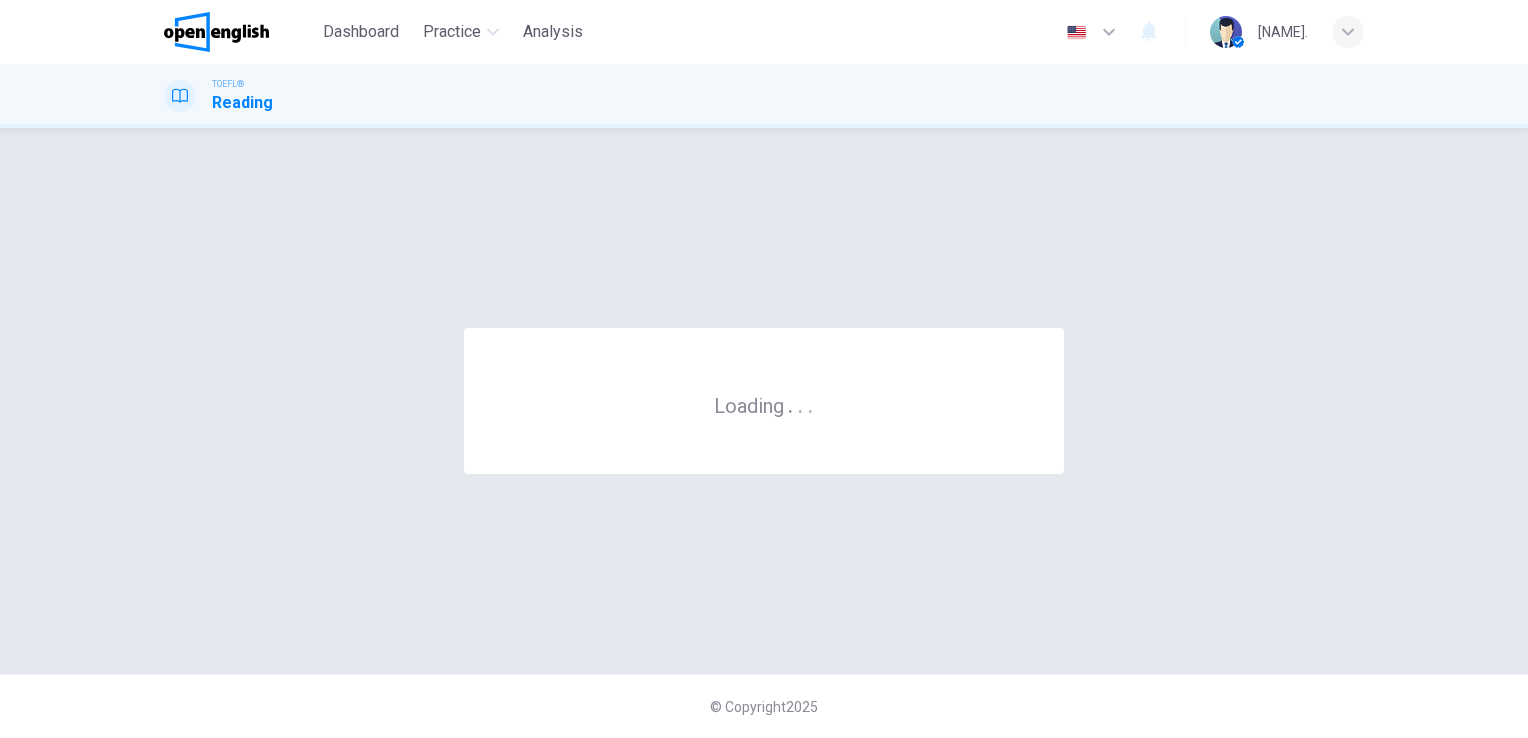 scroll, scrollTop: 0, scrollLeft: 0, axis: both 